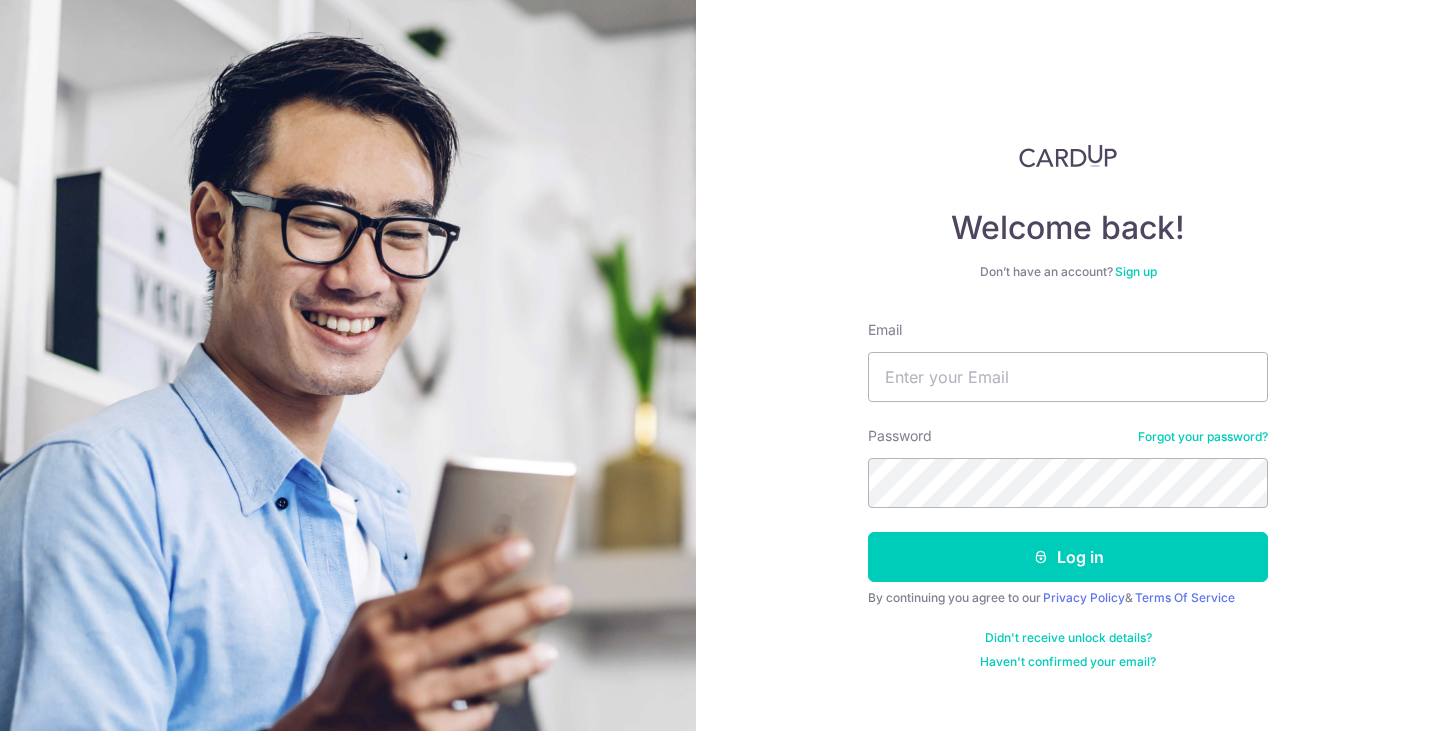 scroll, scrollTop: 0, scrollLeft: 0, axis: both 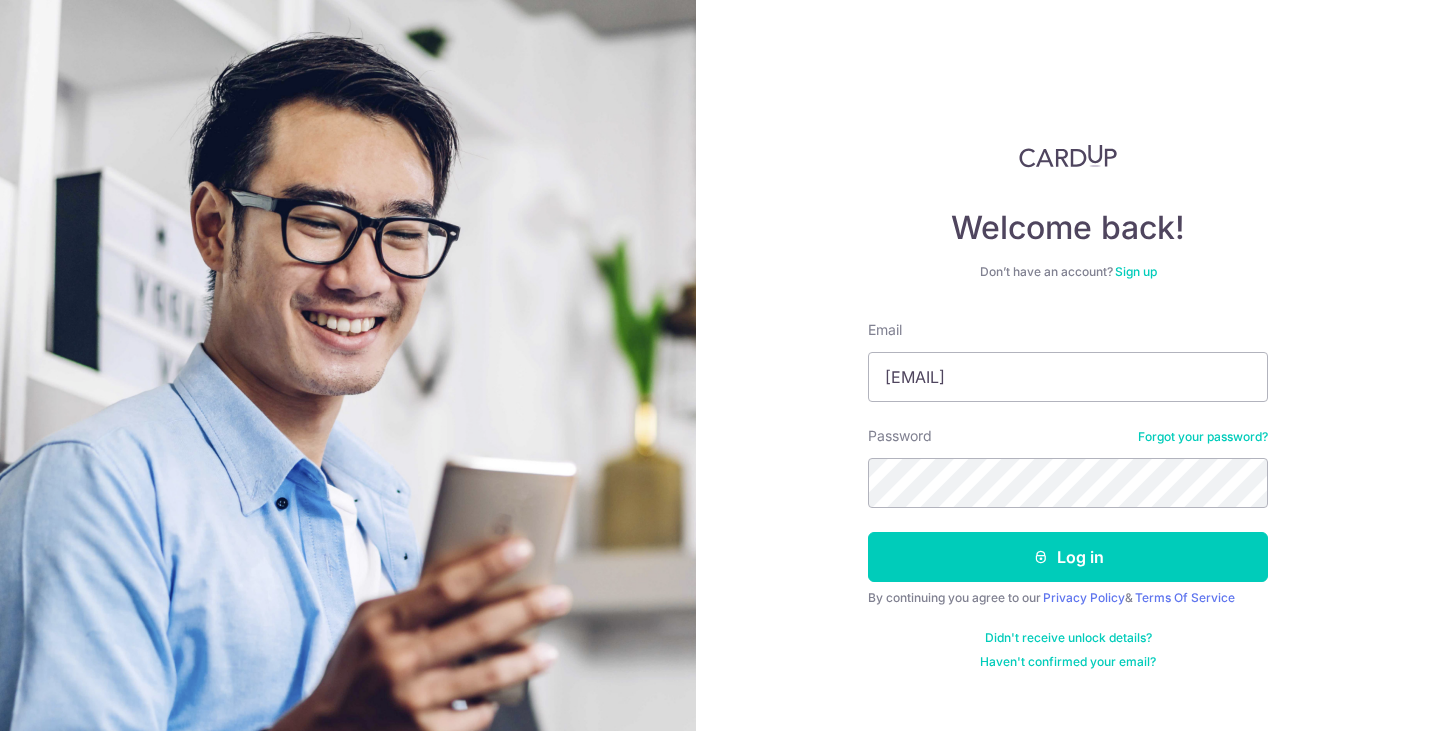 drag, startPoint x: 1133, startPoint y: 430, endPoint x: 1145, endPoint y: 433, distance: 12.369317 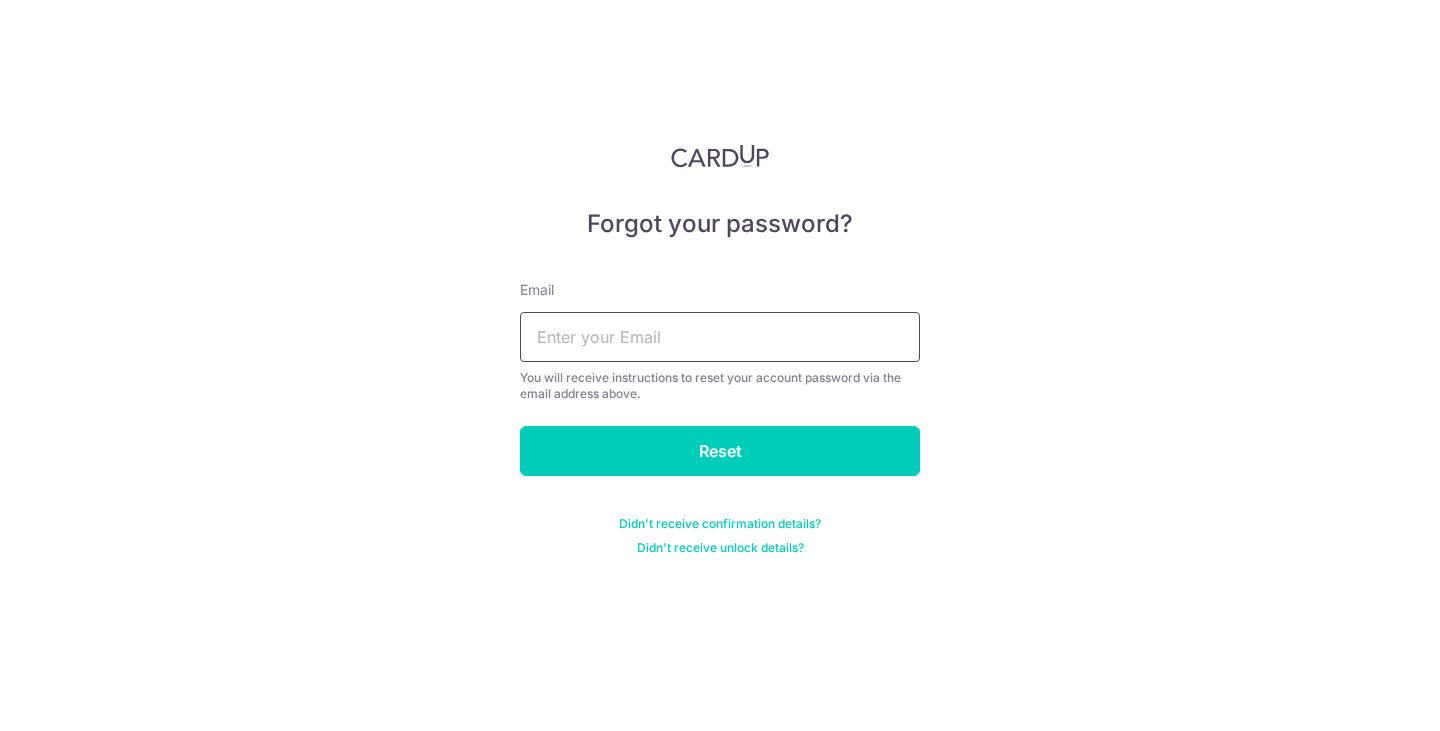 click at bounding box center [720, 337] 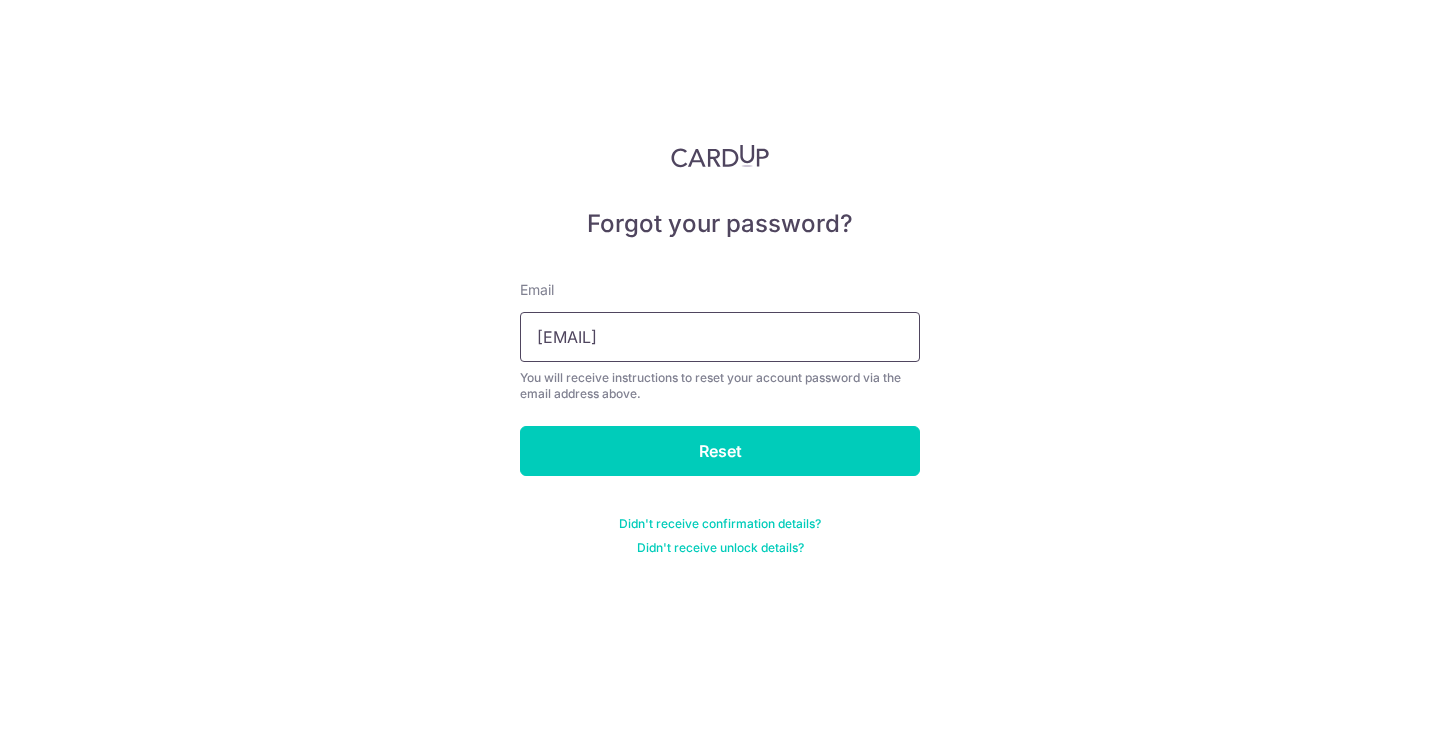 click on "Reset" at bounding box center (720, 451) 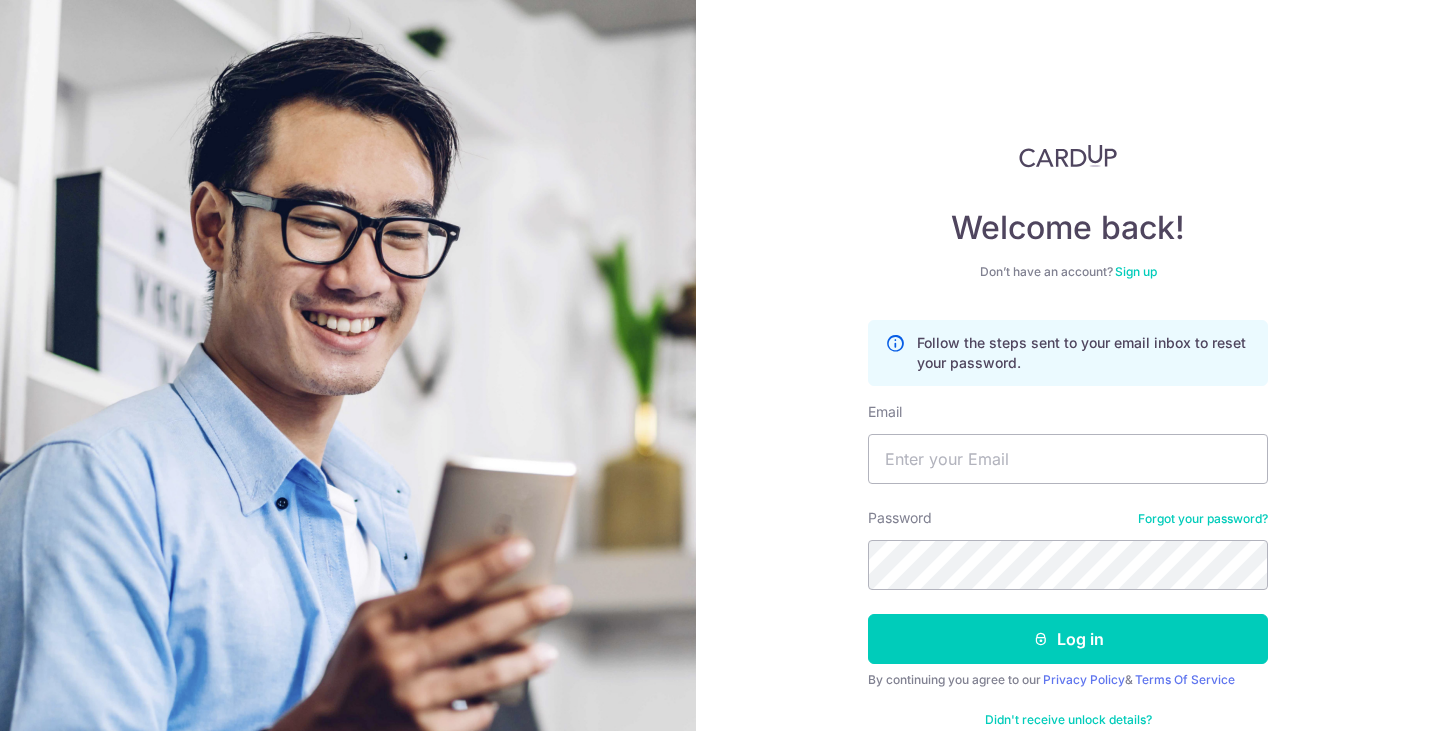 scroll, scrollTop: 0, scrollLeft: 0, axis: both 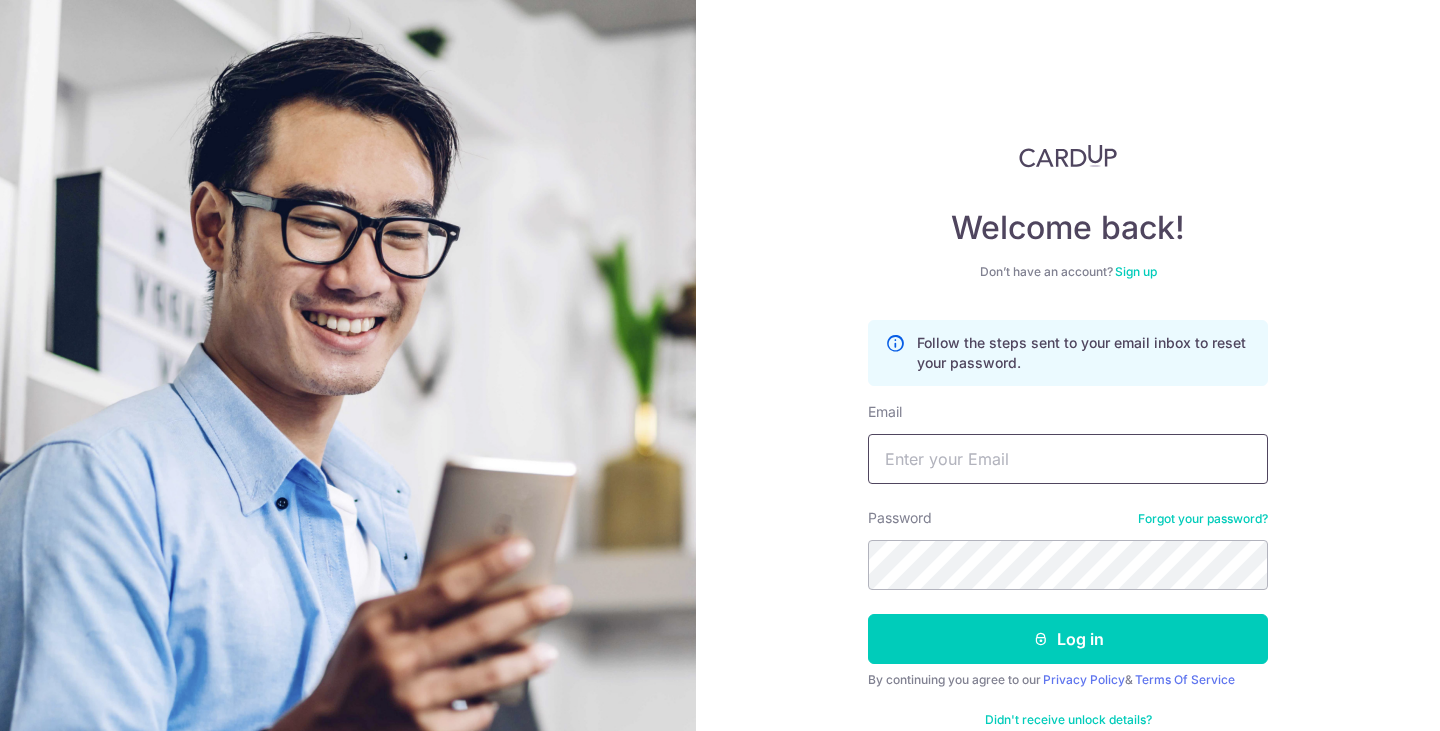 click on "Email" at bounding box center (1068, 459) 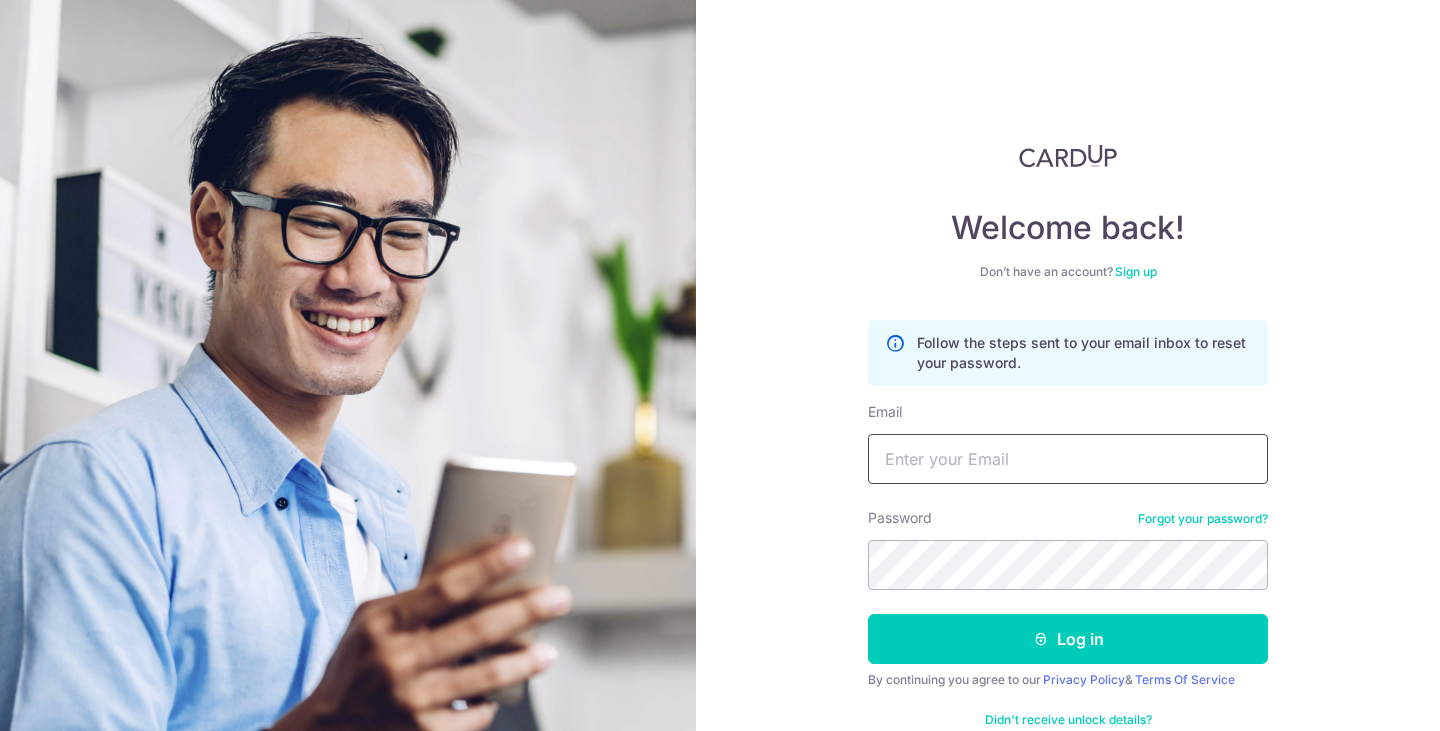 type on "[USERNAME]@[DOMAIN]" 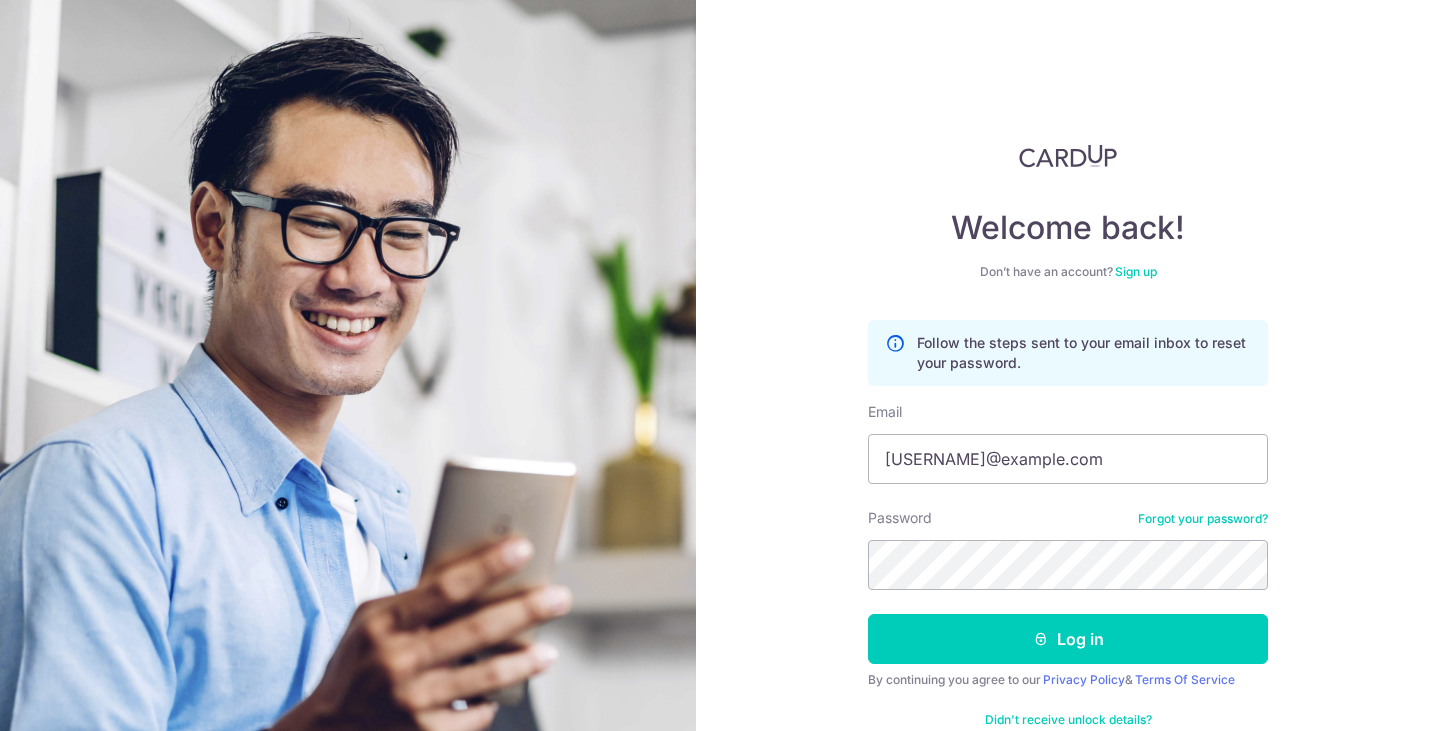 click on "Forgot your password?" at bounding box center (1203, 519) 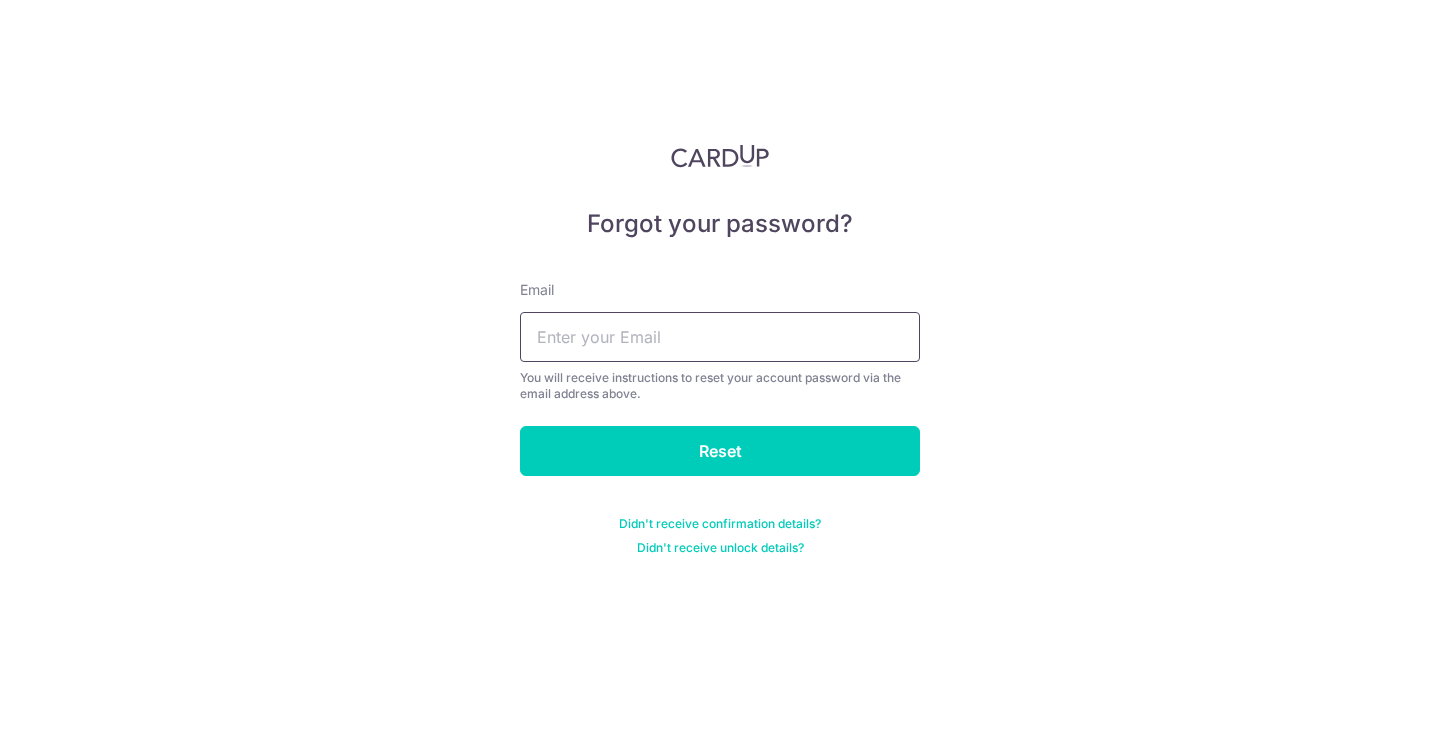 click at bounding box center [720, 337] 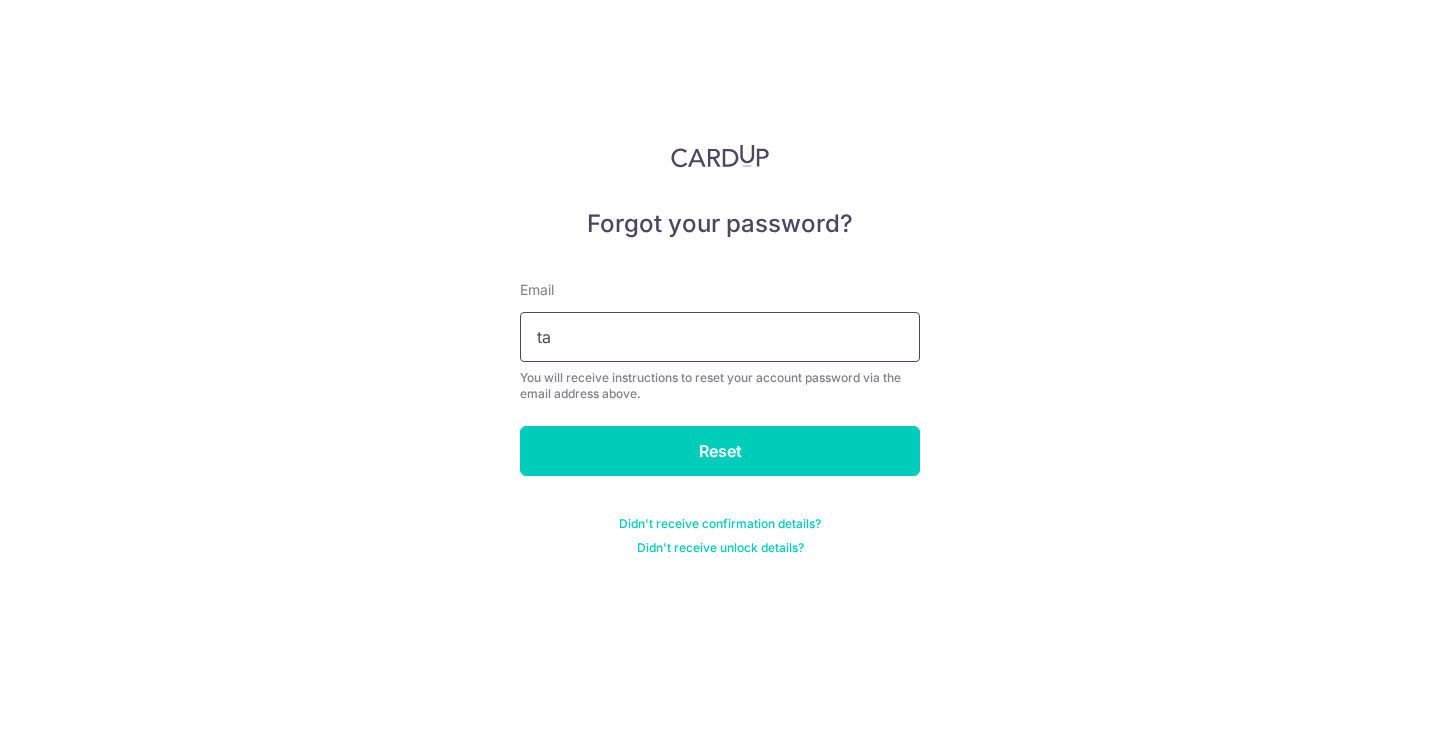 type on "[USERNAME]@[DOMAIN]" 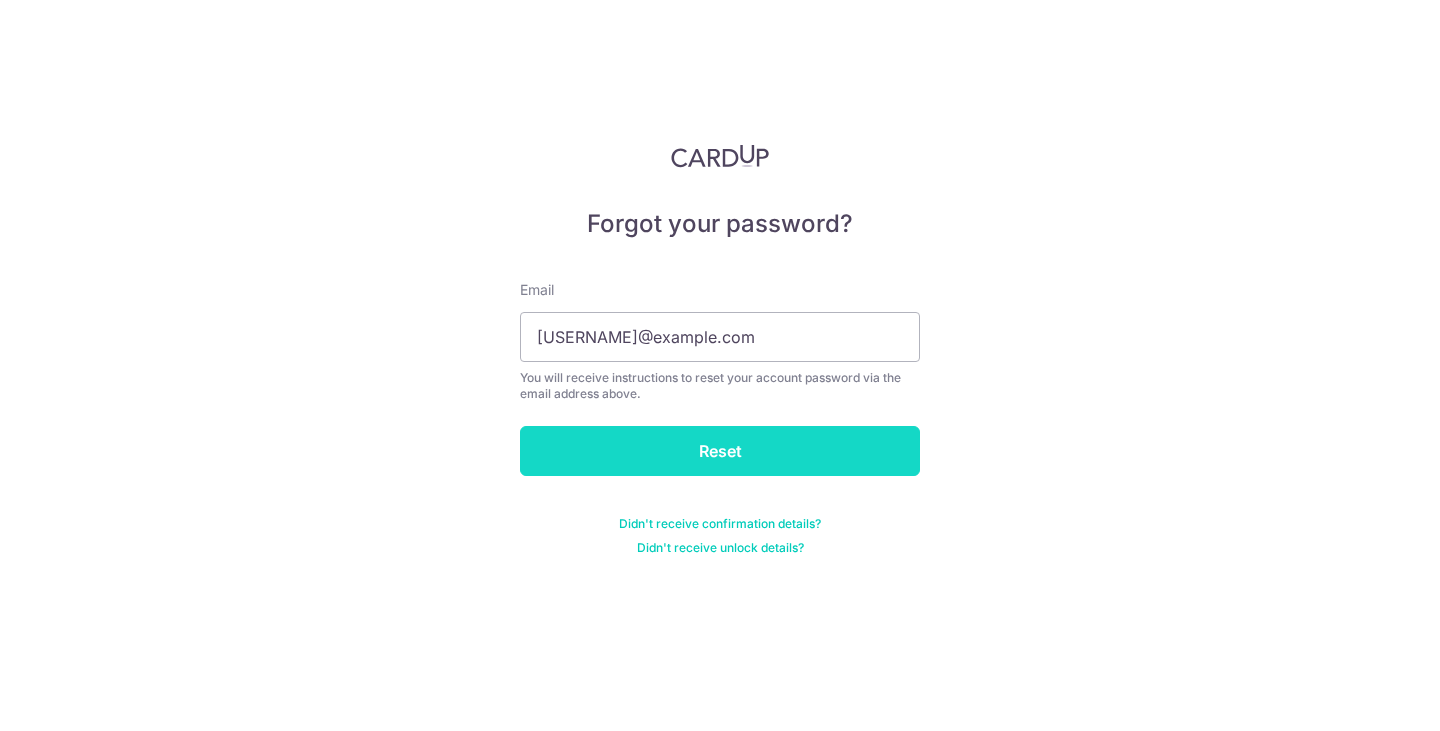 click on "Reset" at bounding box center (720, 451) 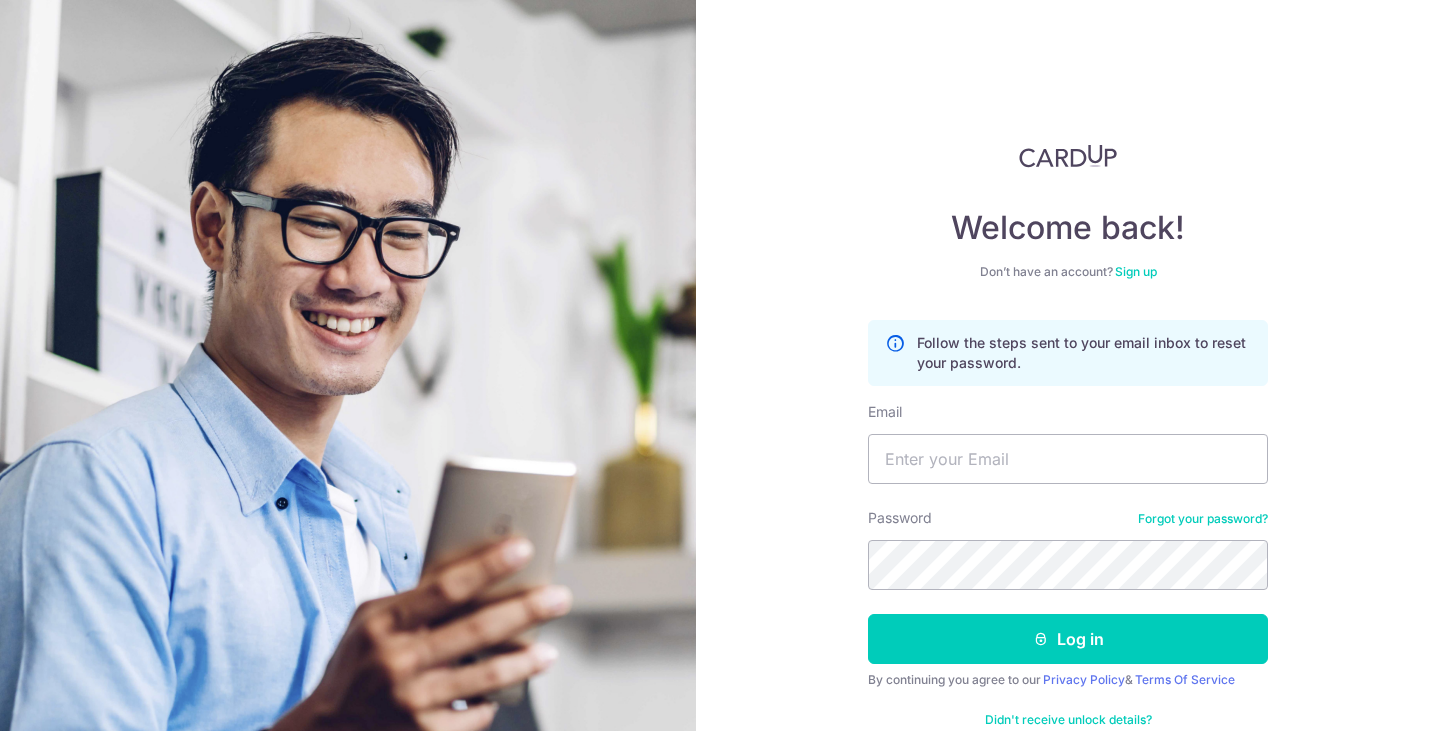 scroll, scrollTop: 0, scrollLeft: 0, axis: both 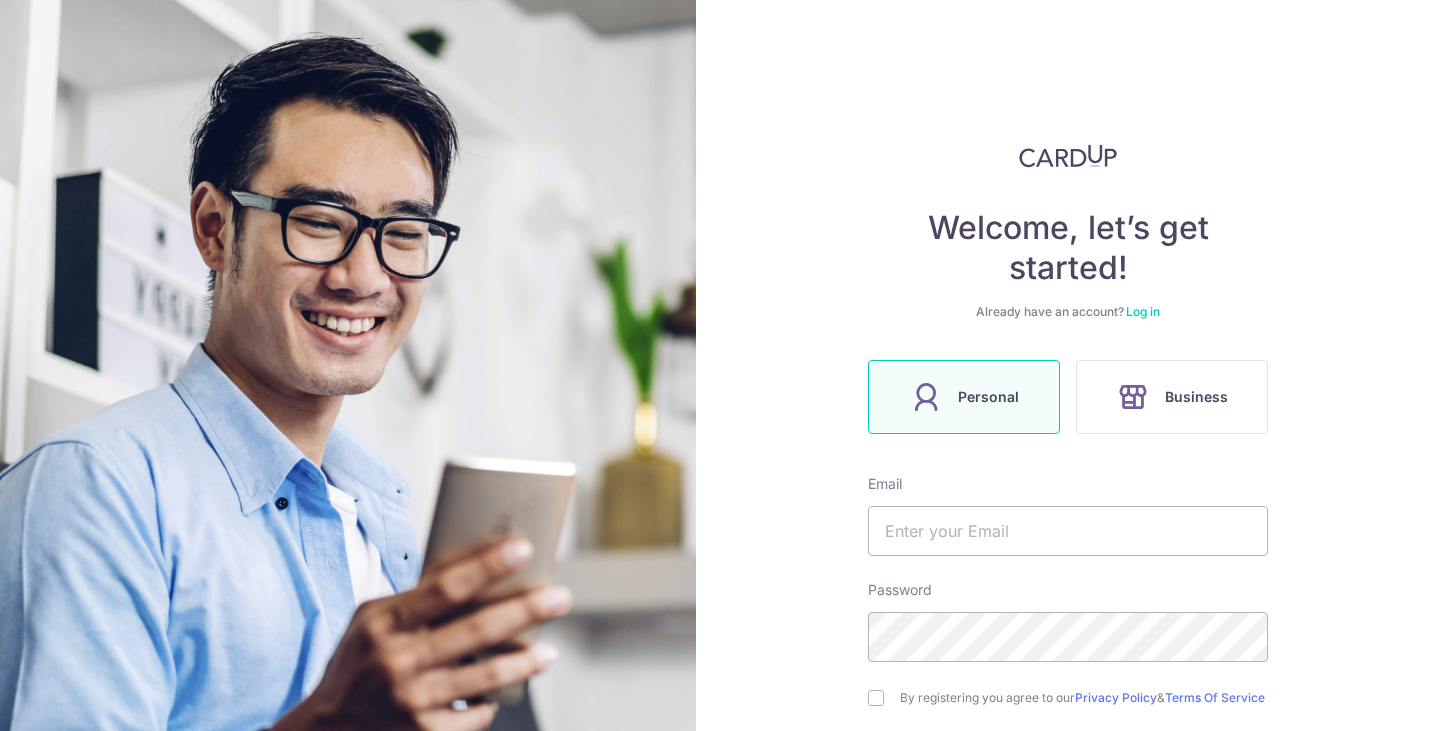 click on "Personal" at bounding box center (964, 397) 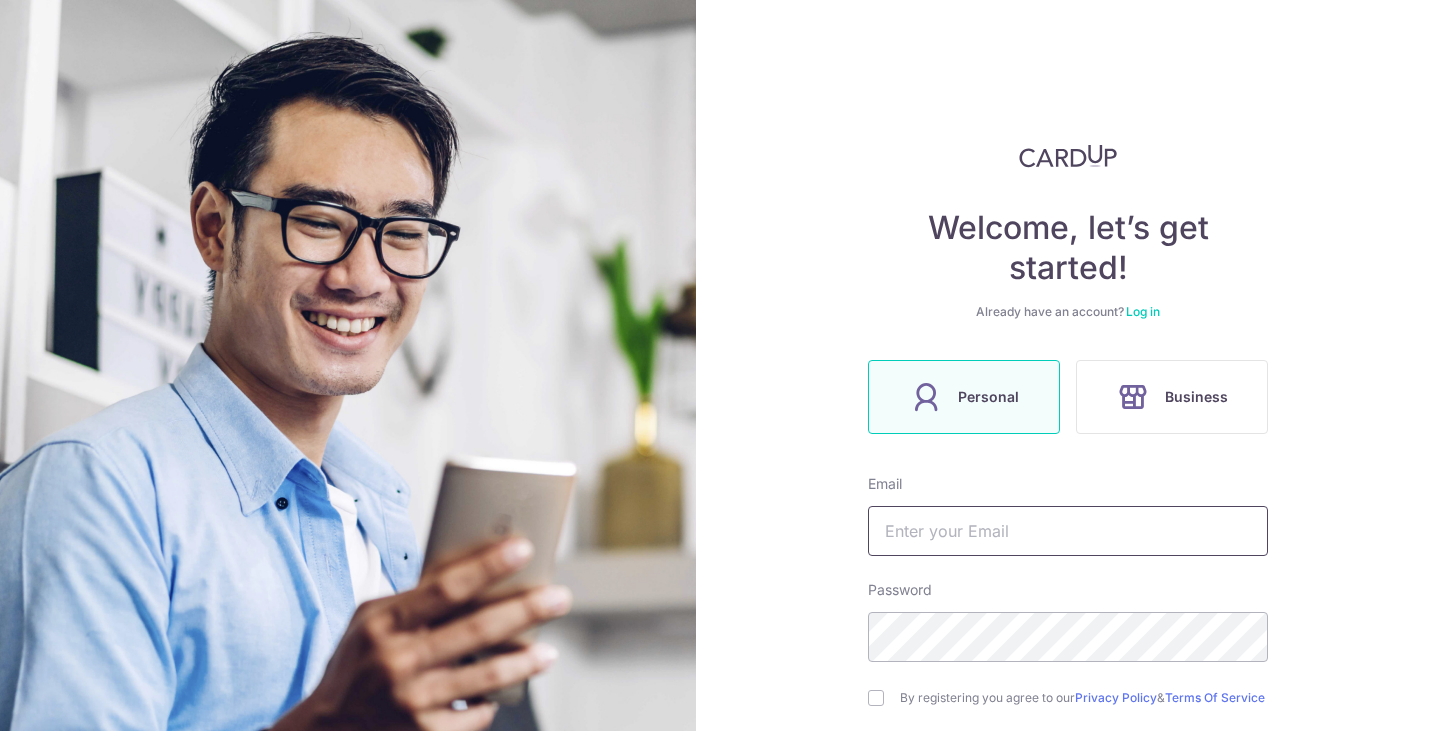 click at bounding box center [1068, 531] 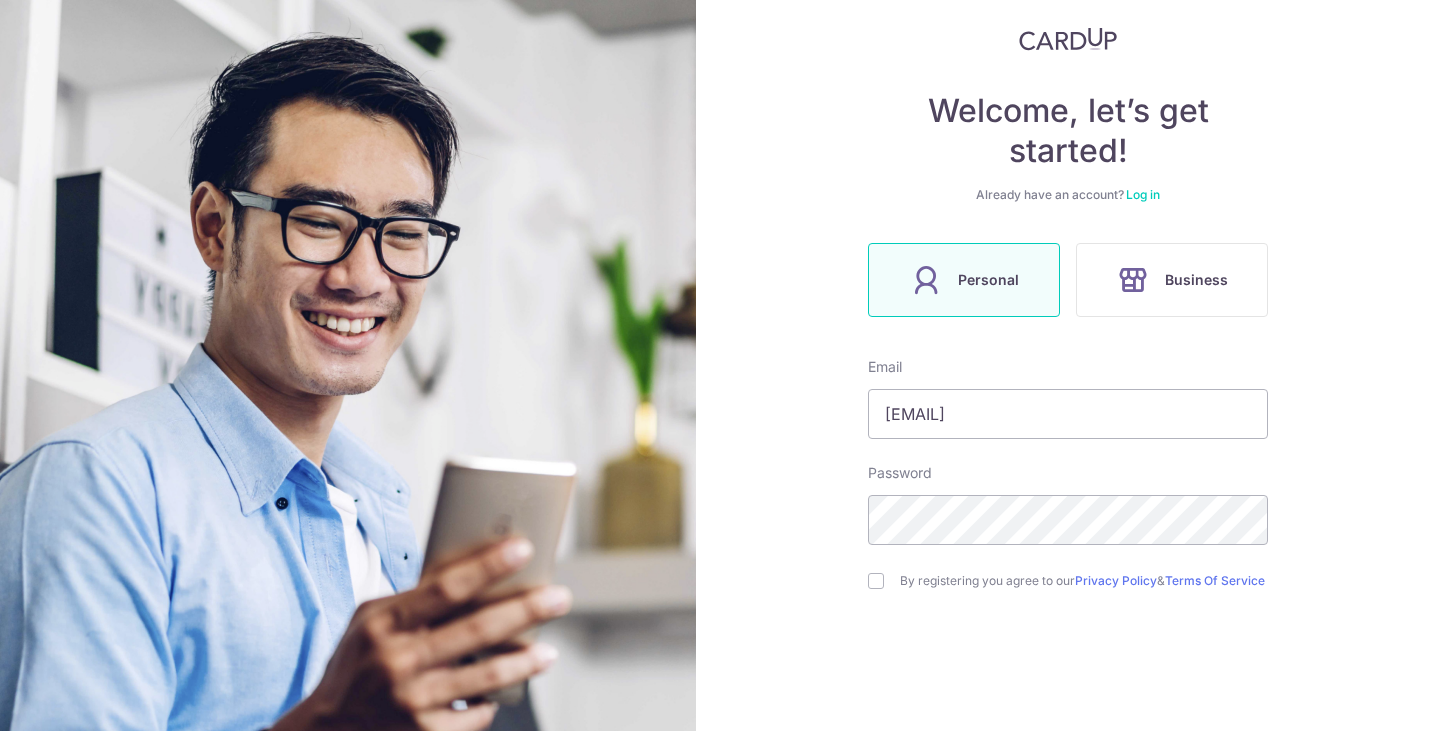 scroll, scrollTop: 200, scrollLeft: 0, axis: vertical 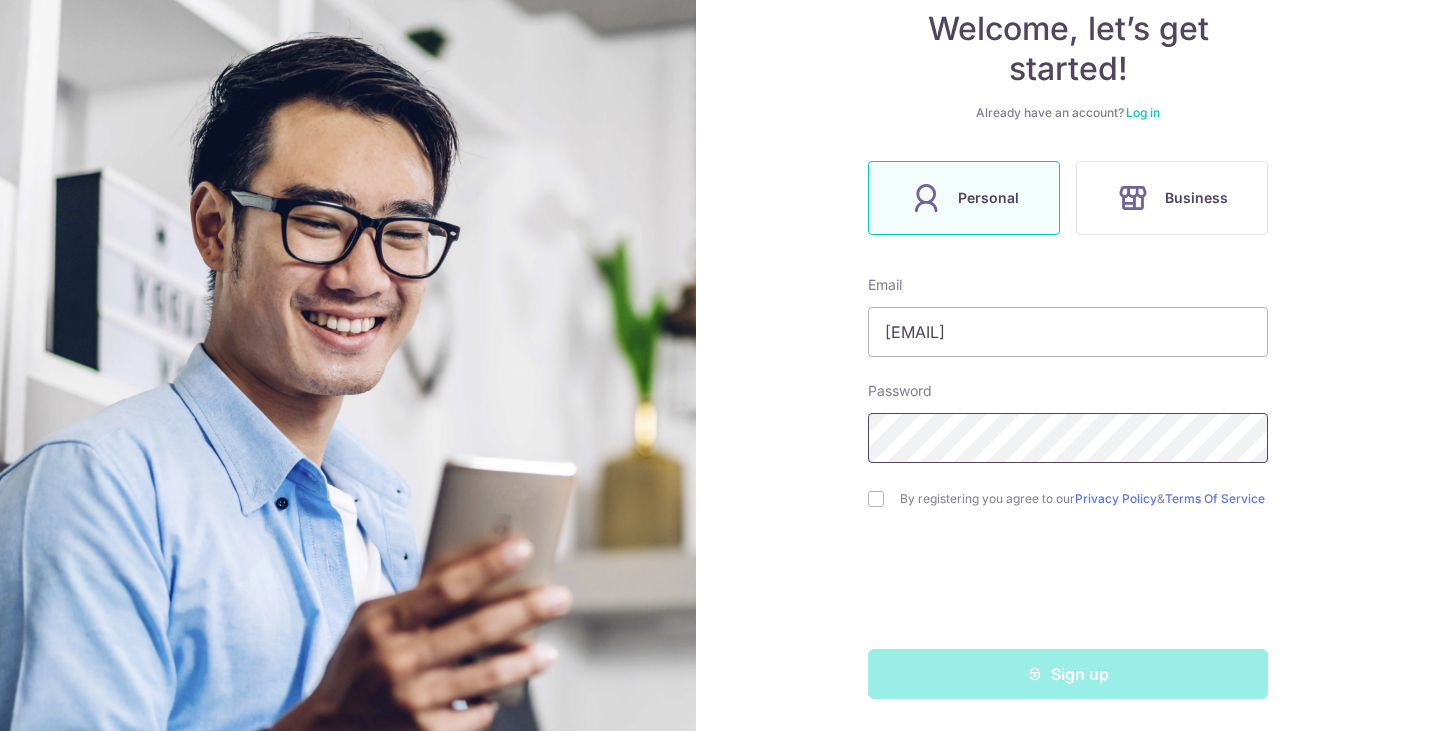 click on "Welcome, let’s get started!
Already have an account?  Log in
Personal
Business
Email
taykunlong@hotmail.com
Password
By registering you agree to our
Privacy Policy
&  Terms Of Service
Sign up" at bounding box center [1068, 365] 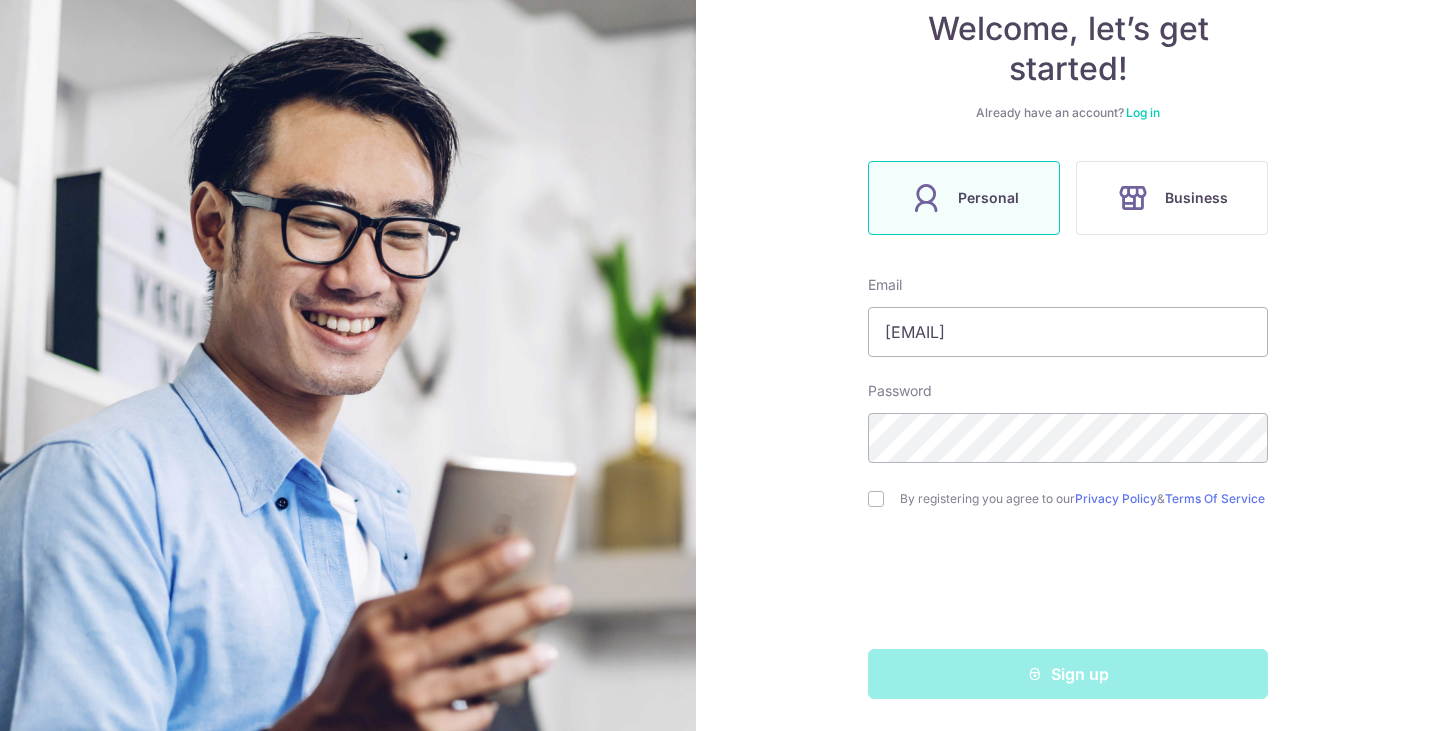 click on "By registering you agree to our
Privacy Policy
&  Terms Of Service" at bounding box center (1068, 499) 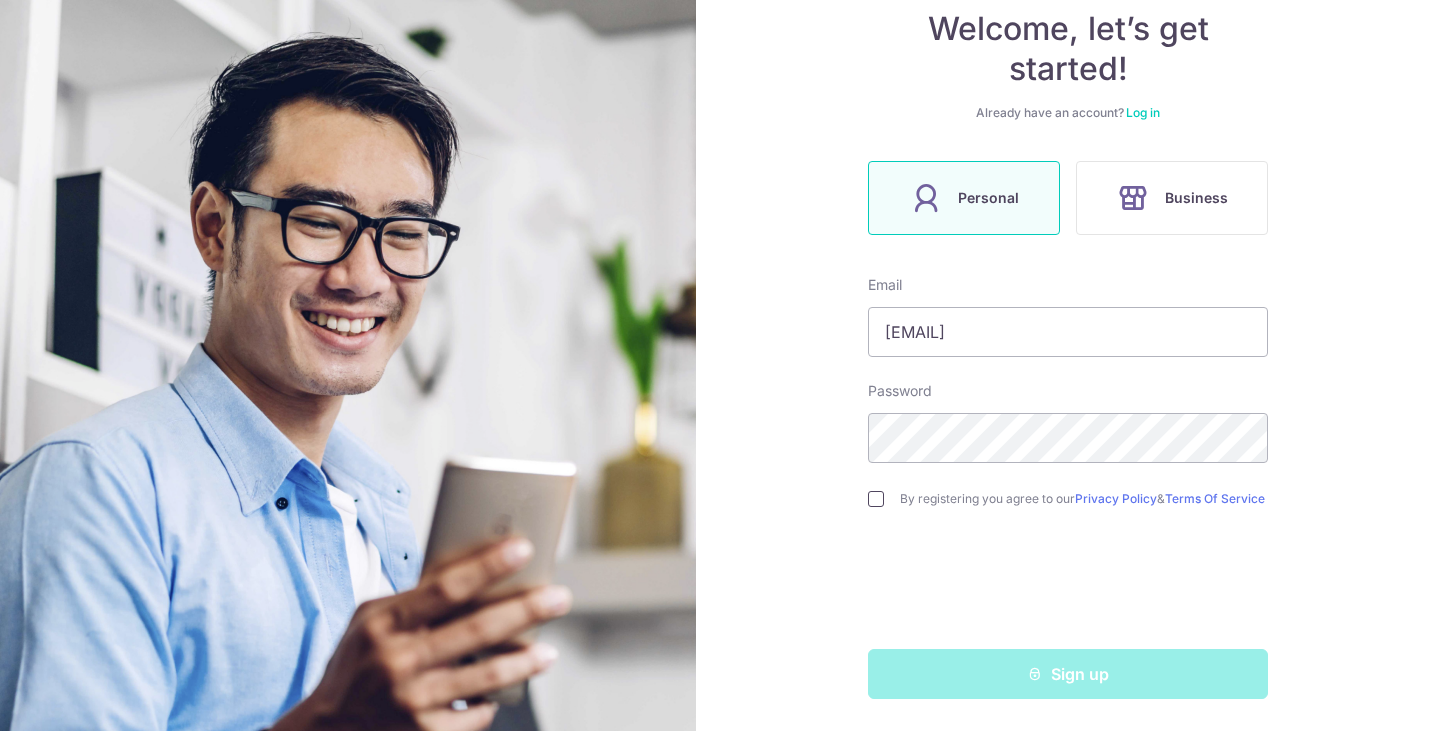 click at bounding box center [876, 499] 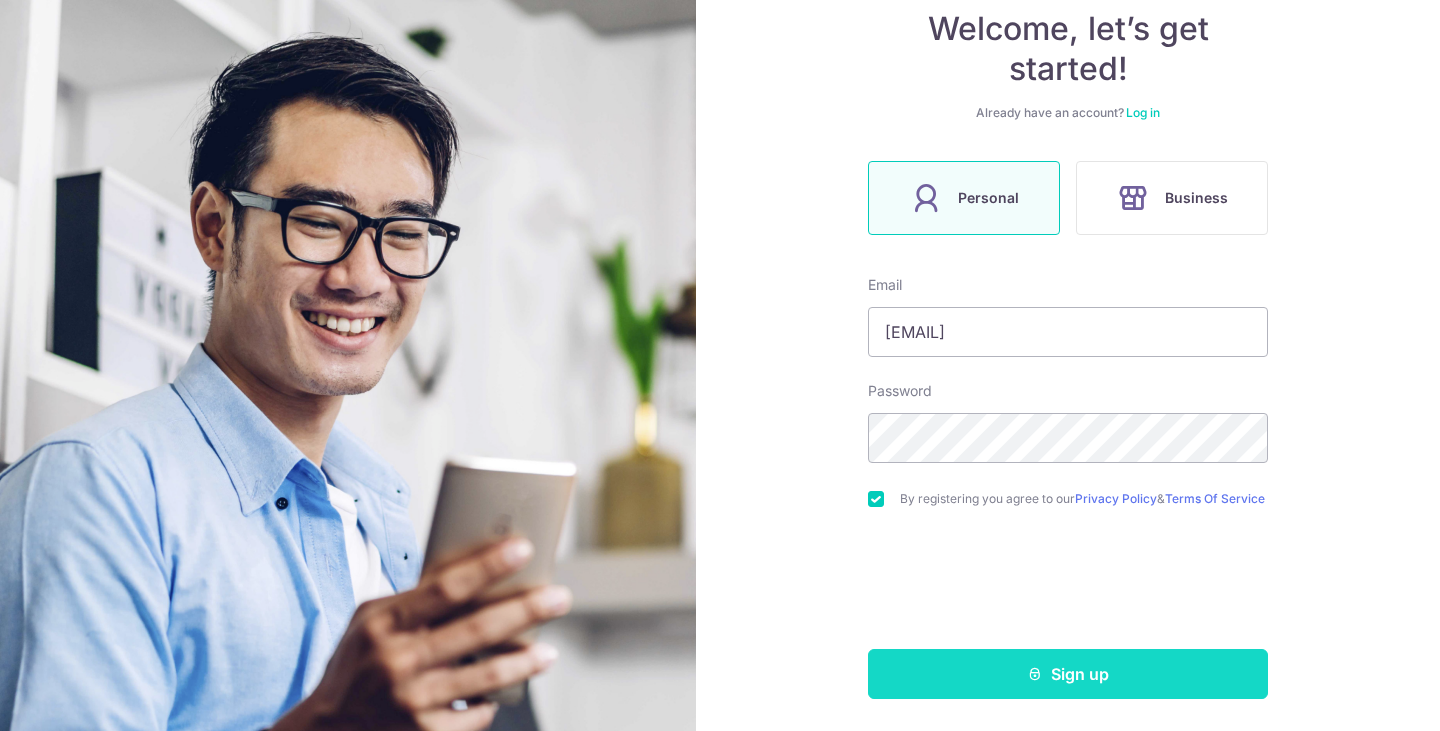 click on "Sign up" at bounding box center [1068, 674] 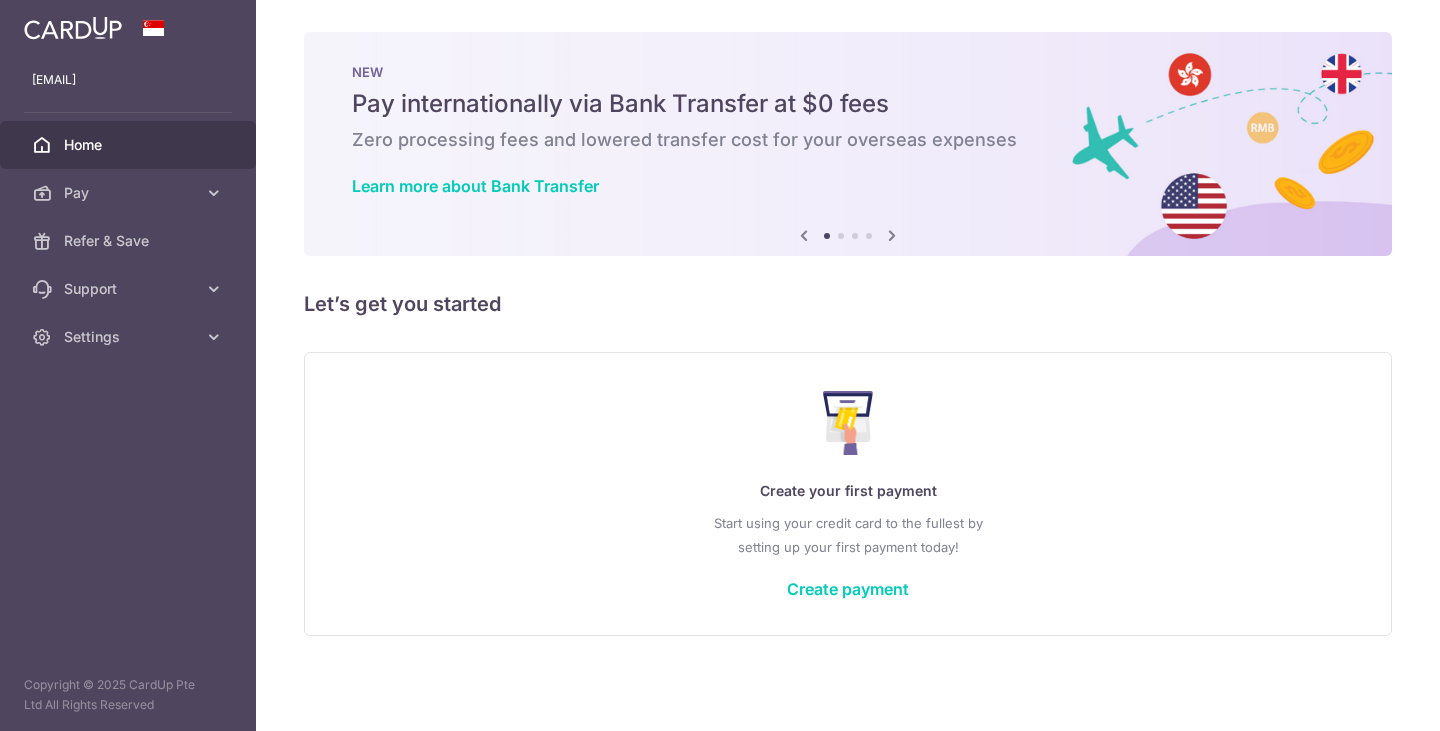 scroll, scrollTop: 0, scrollLeft: 0, axis: both 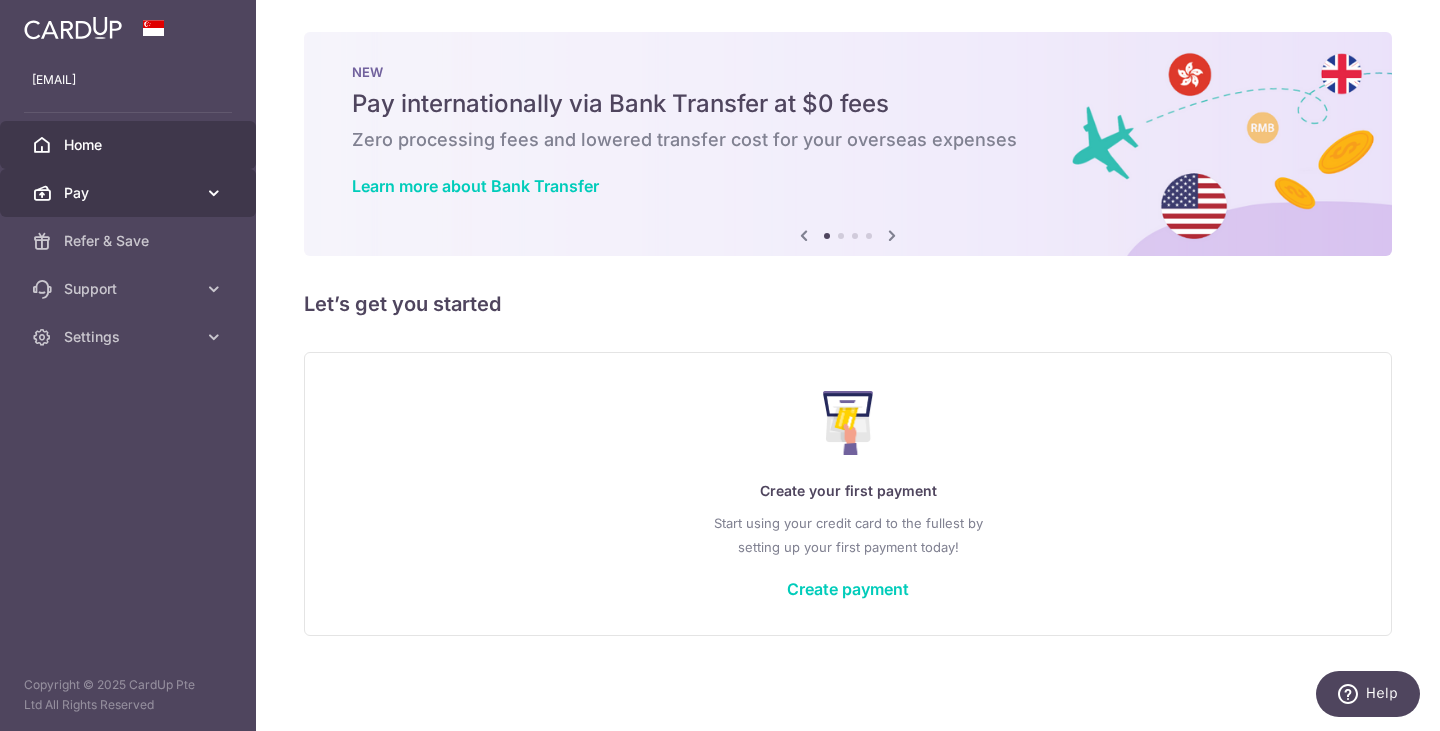 click at bounding box center (214, 193) 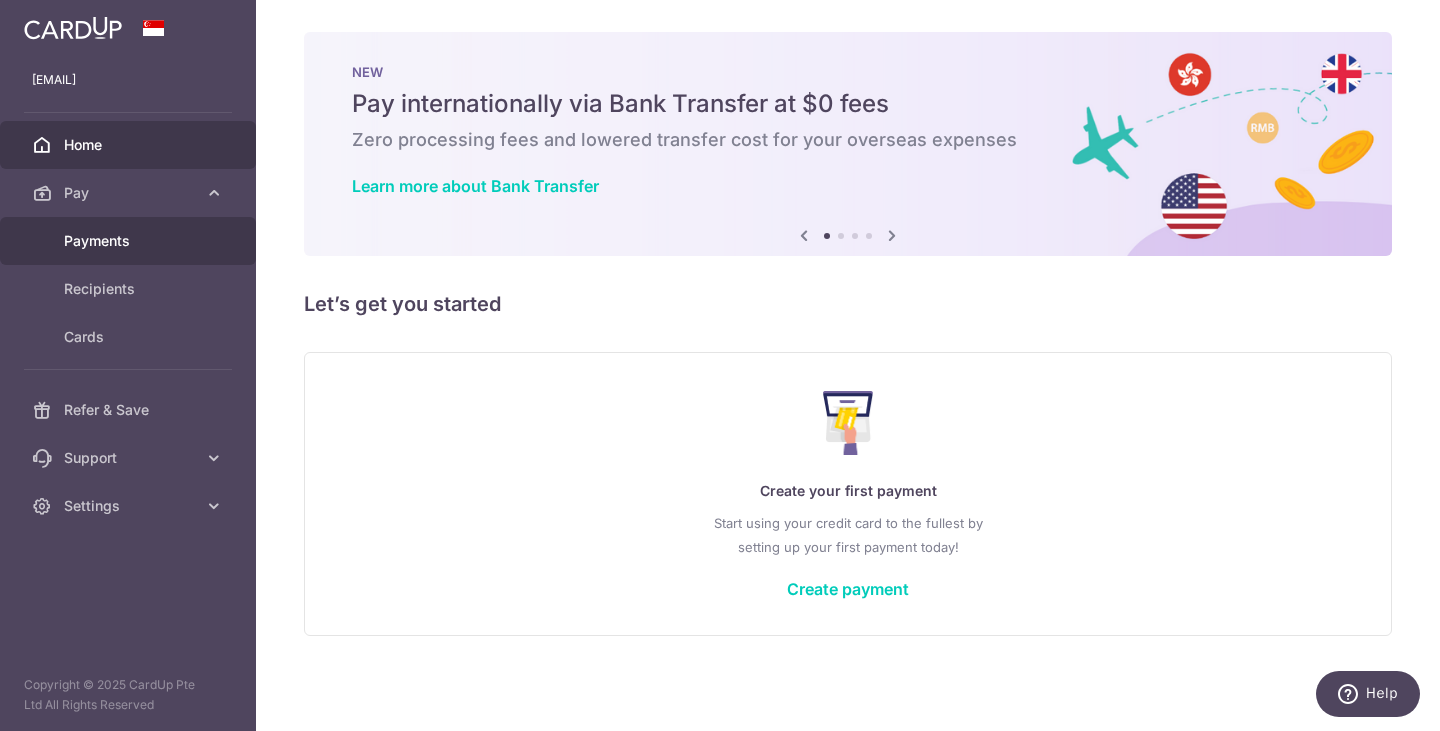 click on "Payments" at bounding box center (130, 241) 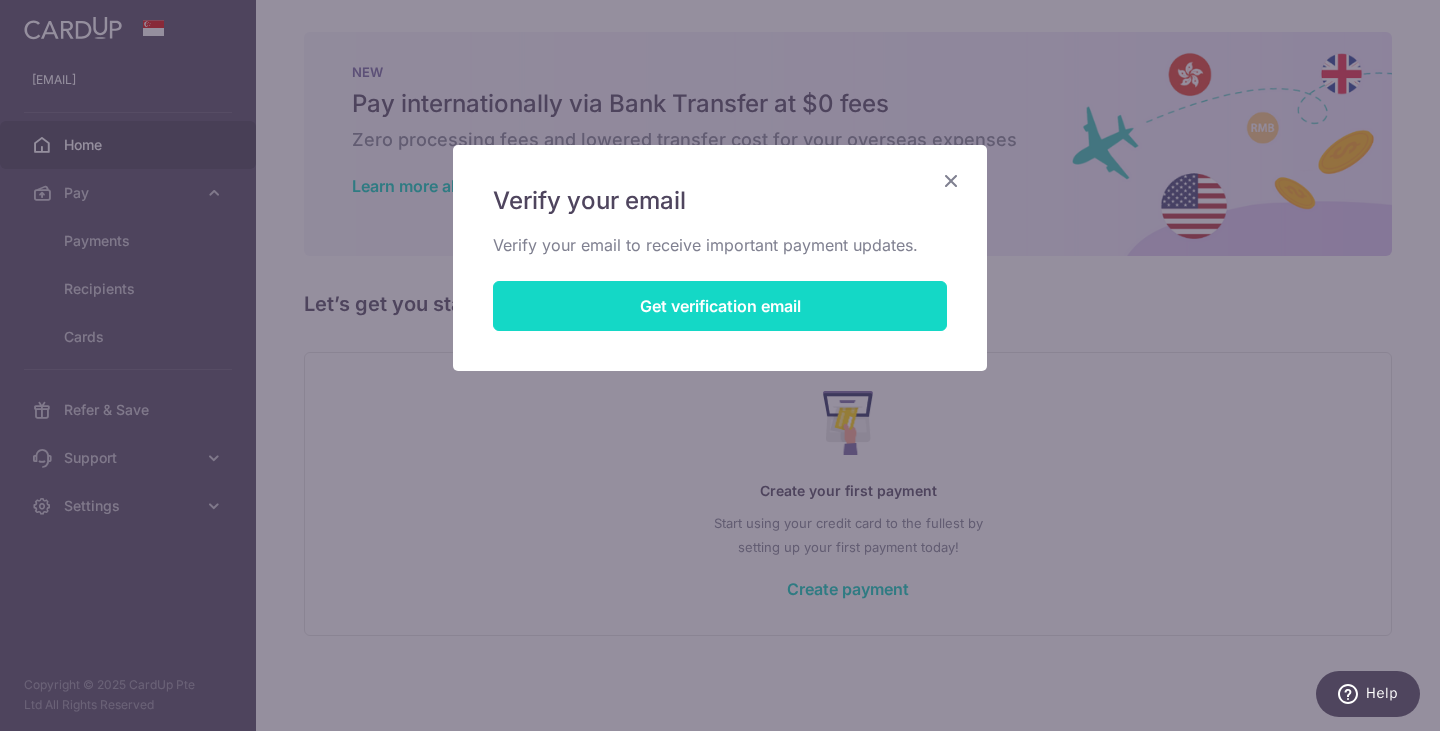 click on "Get verification email" at bounding box center (720, 306) 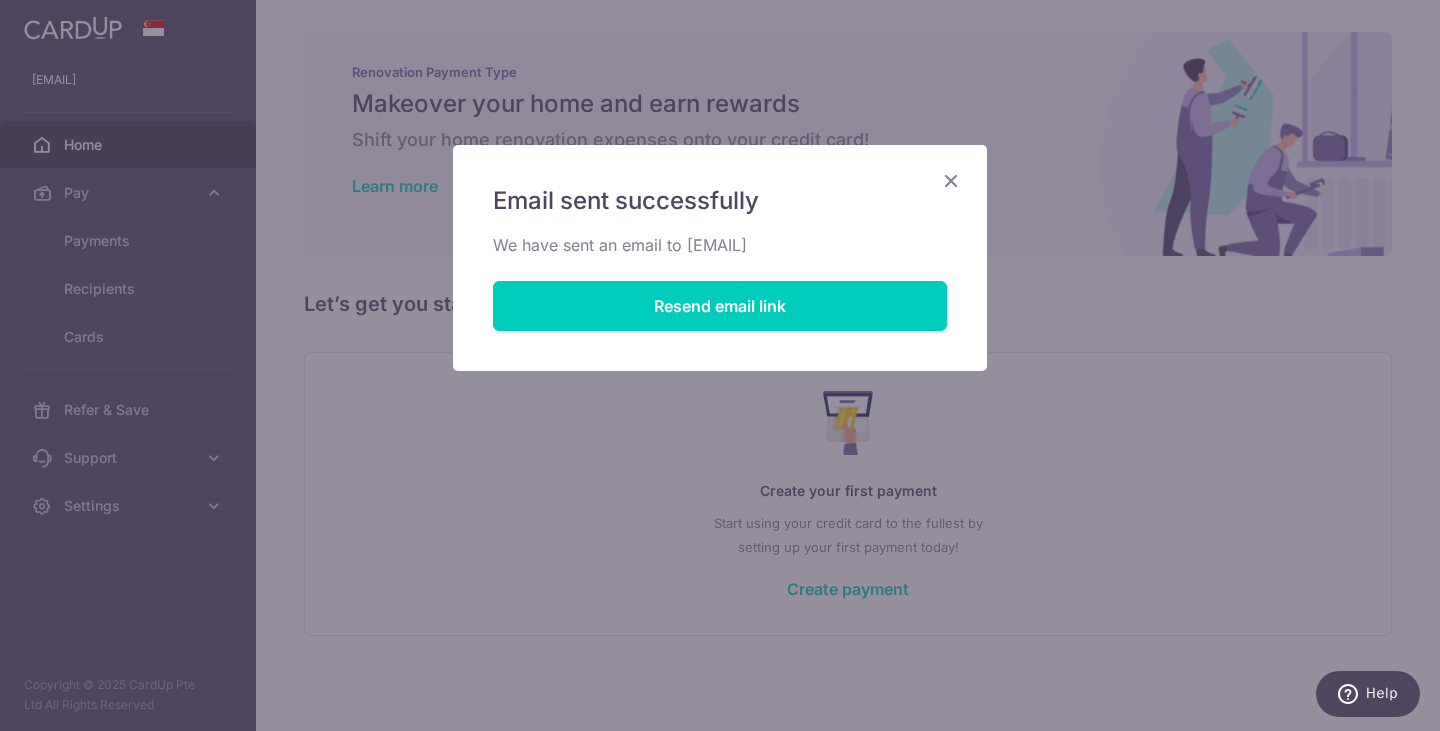 click at bounding box center [951, 180] 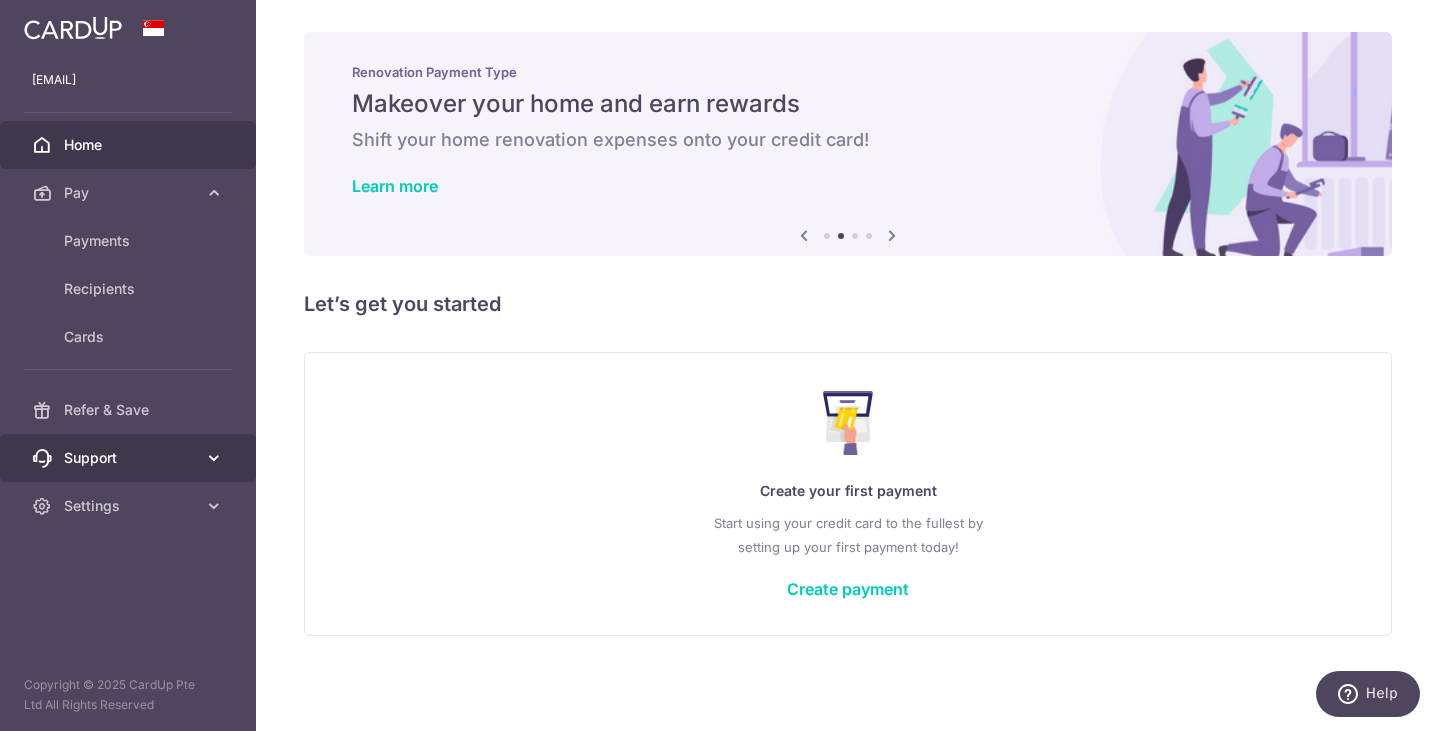 click on "Support" at bounding box center (130, 458) 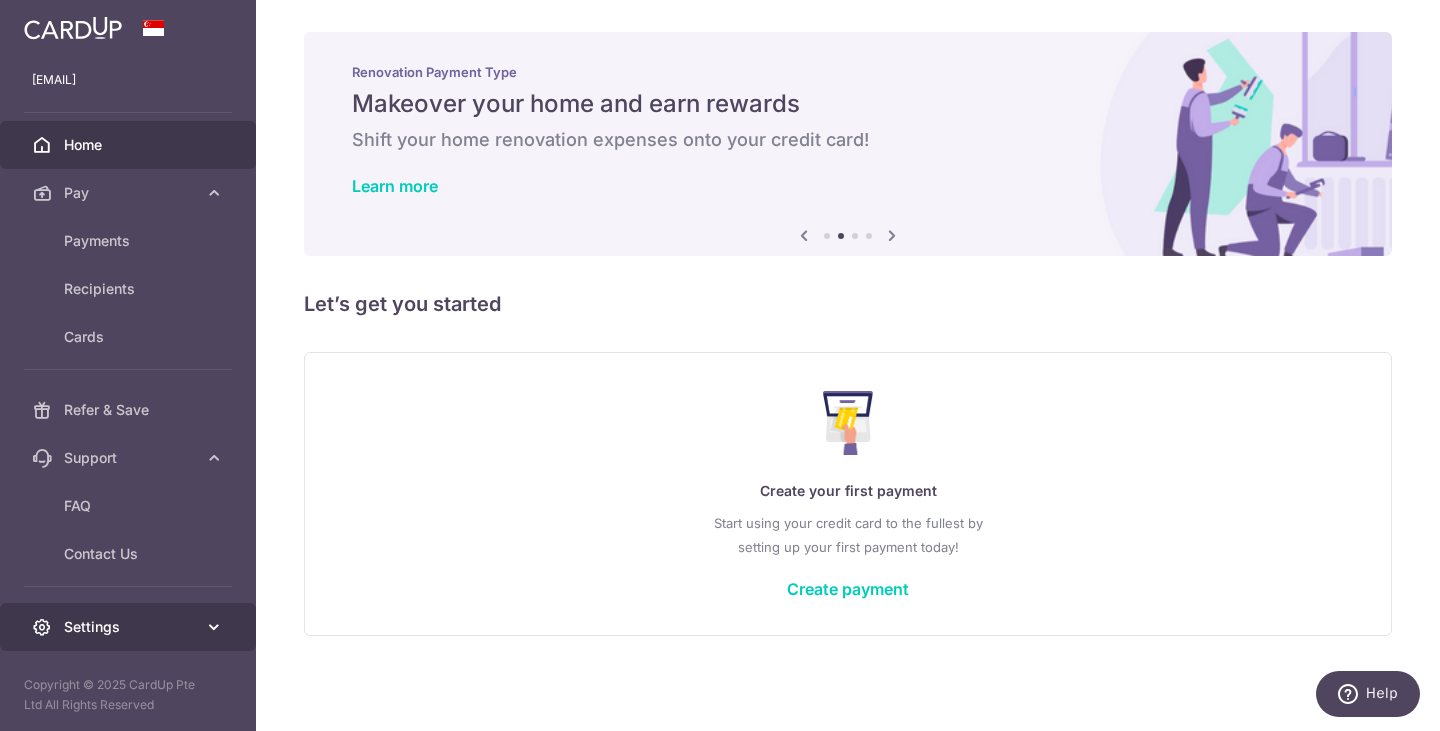 click on "Settings" at bounding box center [130, 627] 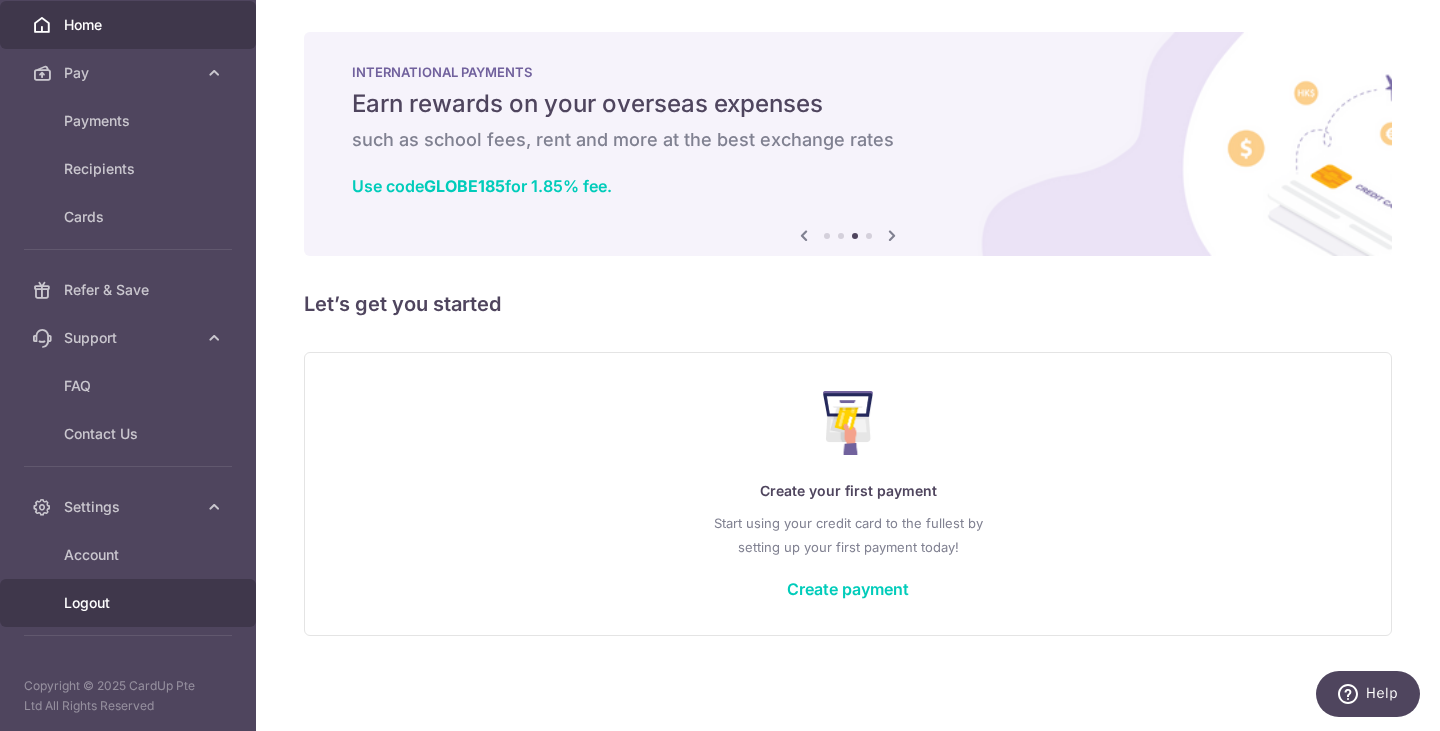 scroll, scrollTop: 121, scrollLeft: 0, axis: vertical 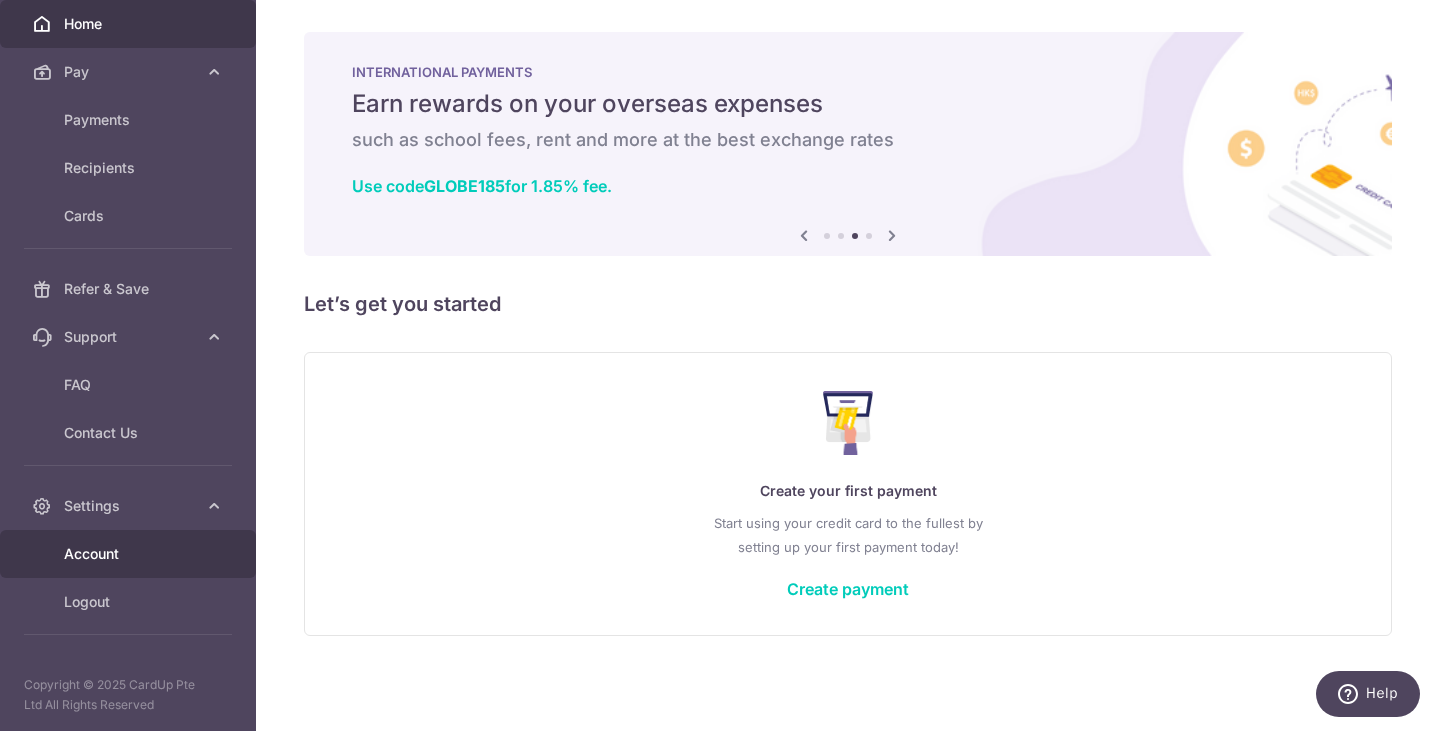 click on "Account" at bounding box center [130, 554] 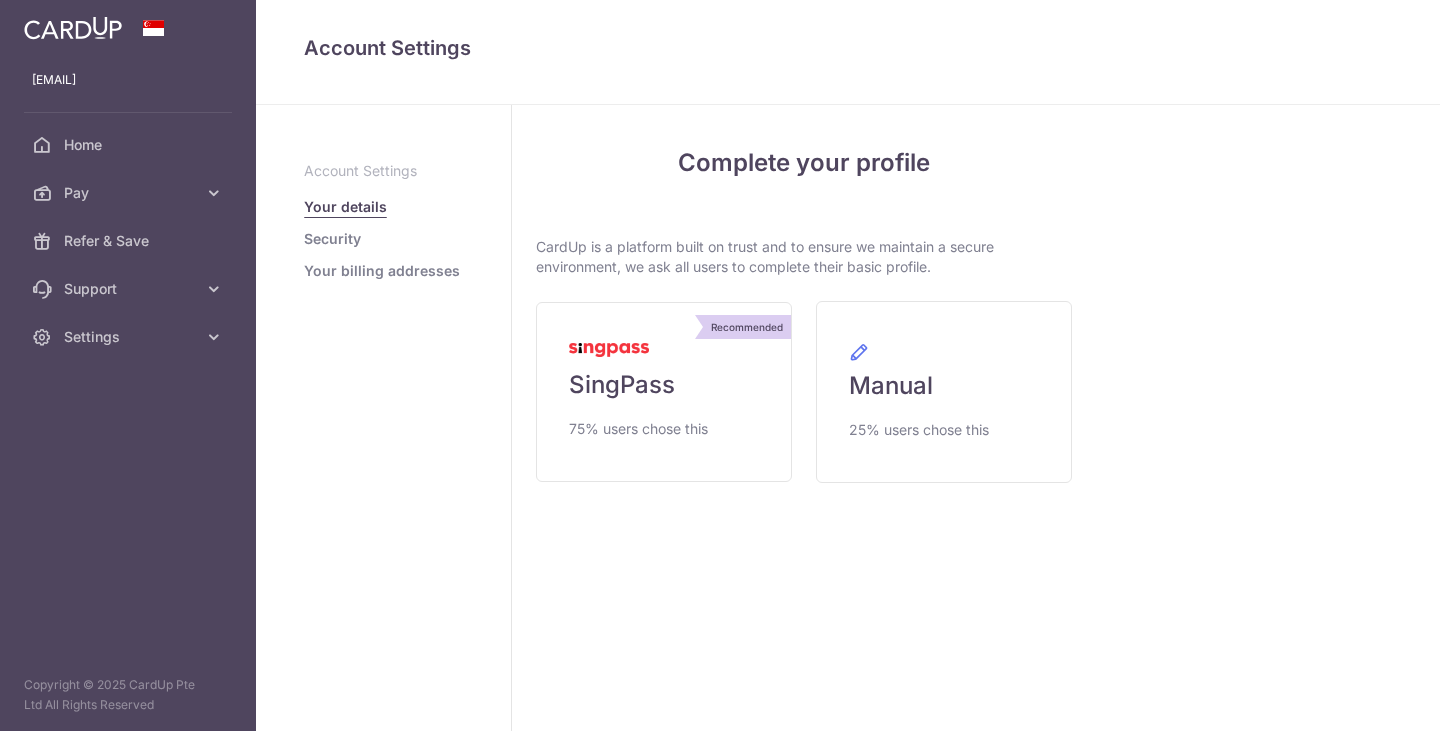 scroll, scrollTop: 0, scrollLeft: 0, axis: both 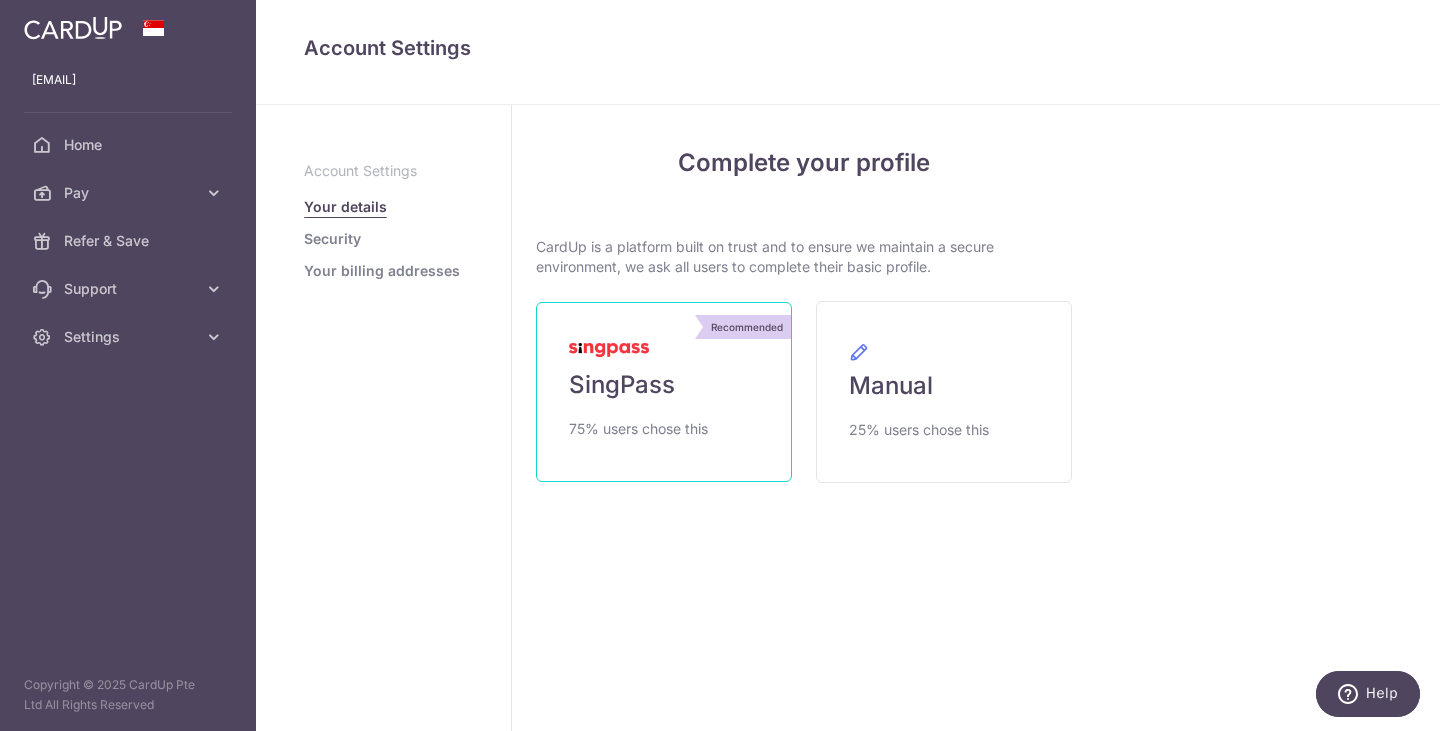 click on "SingPass" at bounding box center (622, 385) 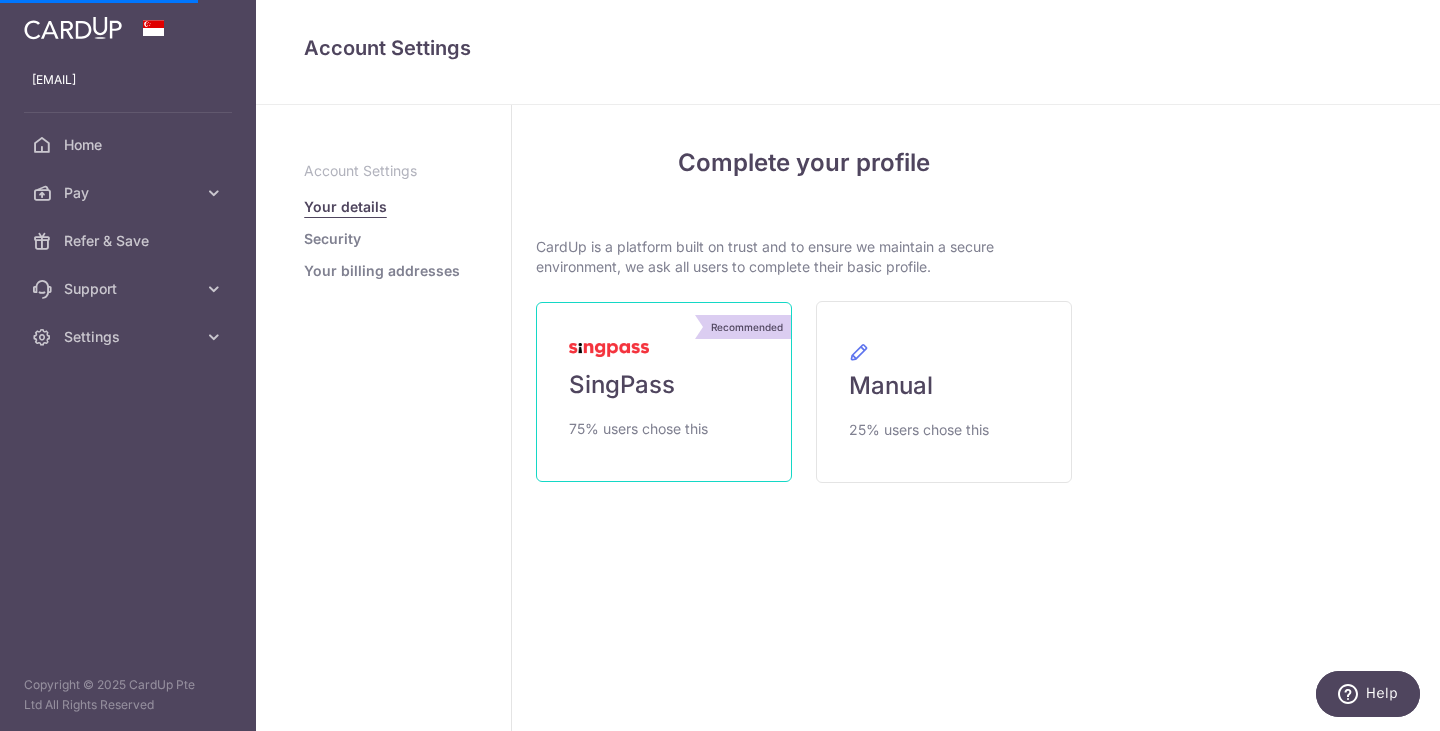 click on "75% users chose this" at bounding box center [638, 429] 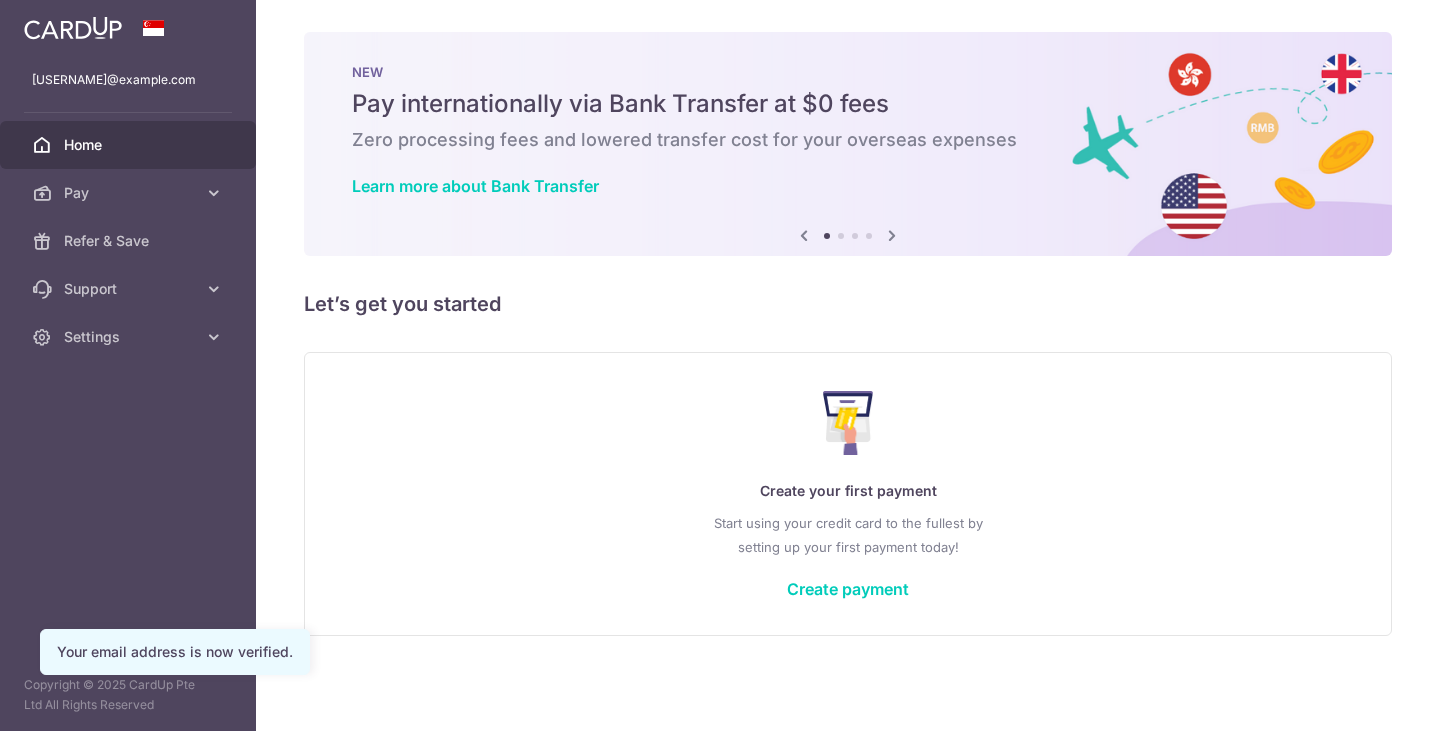 scroll, scrollTop: 0, scrollLeft: 0, axis: both 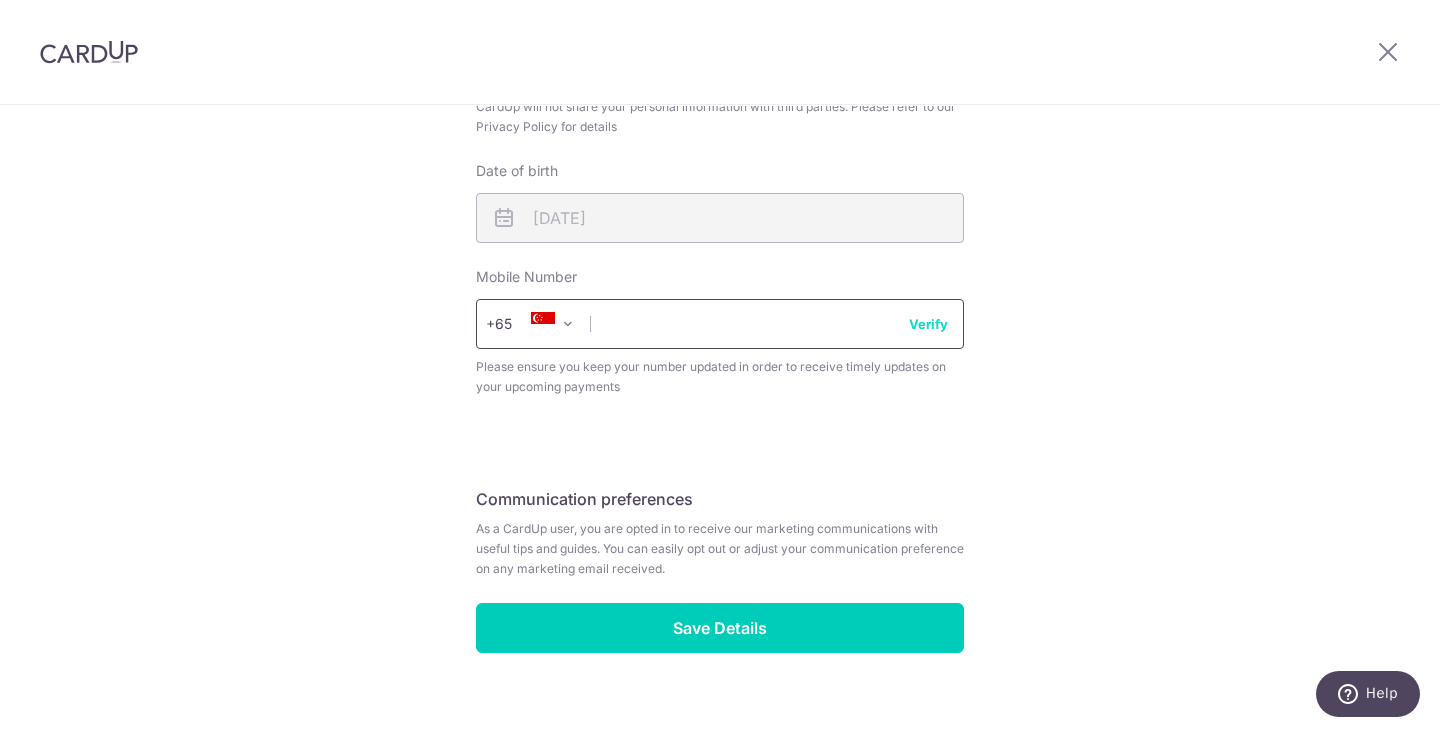 click at bounding box center (720, 324) 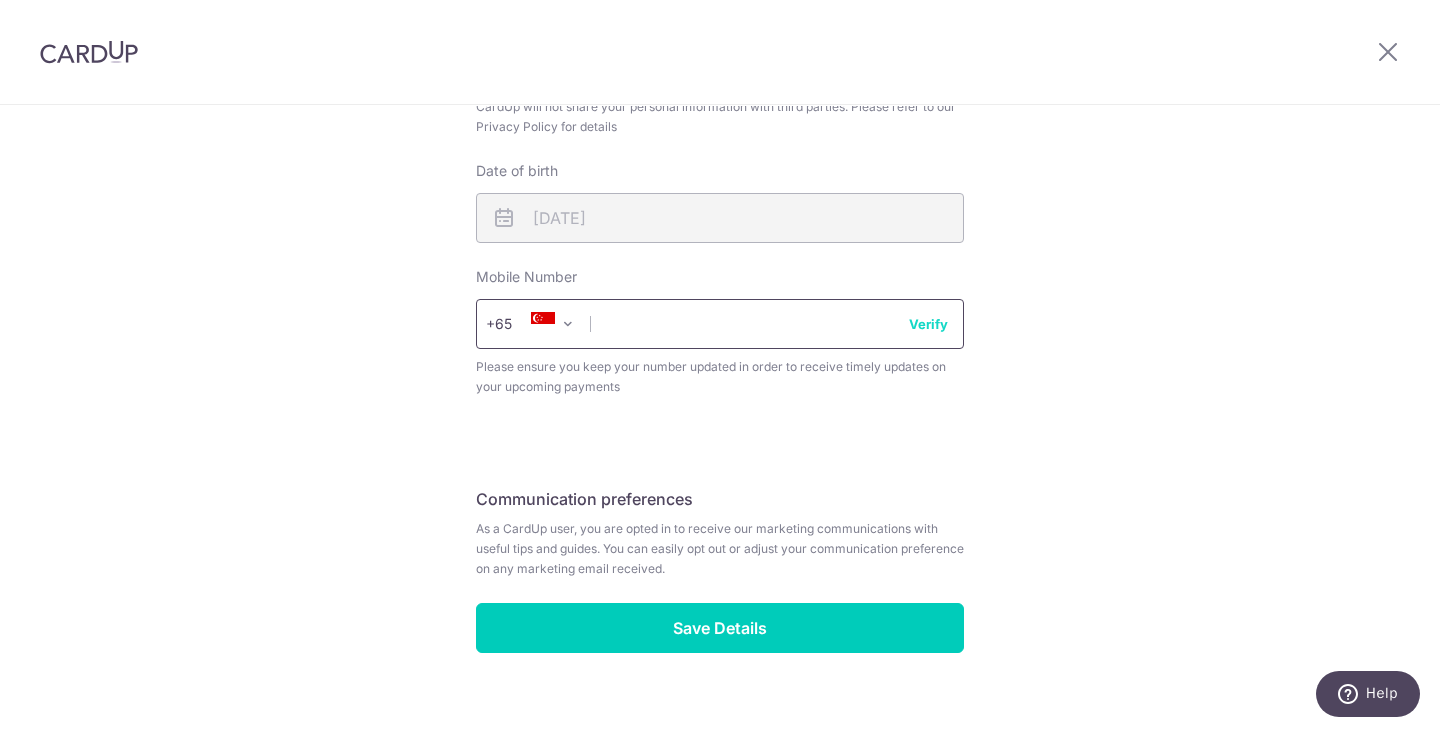 type on "[PHONE]" 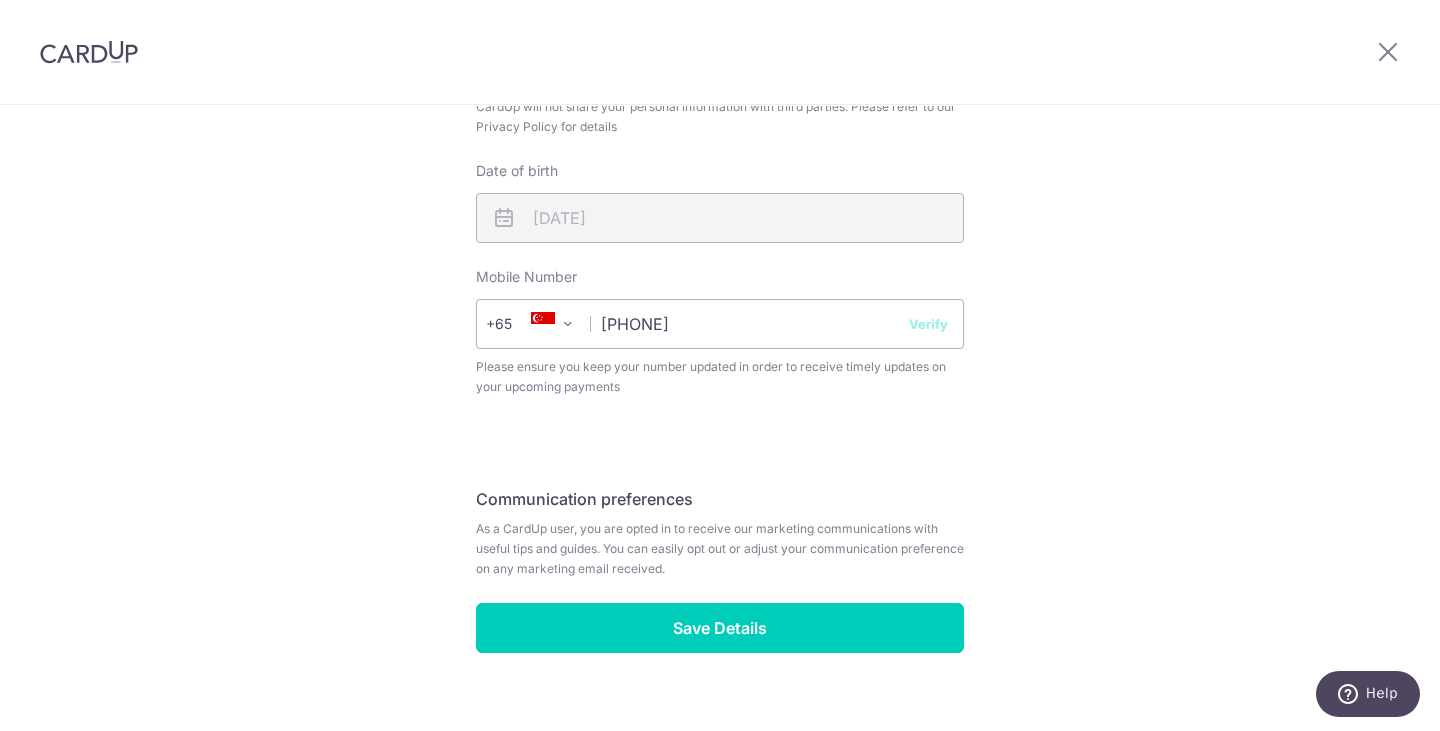 select on "65" 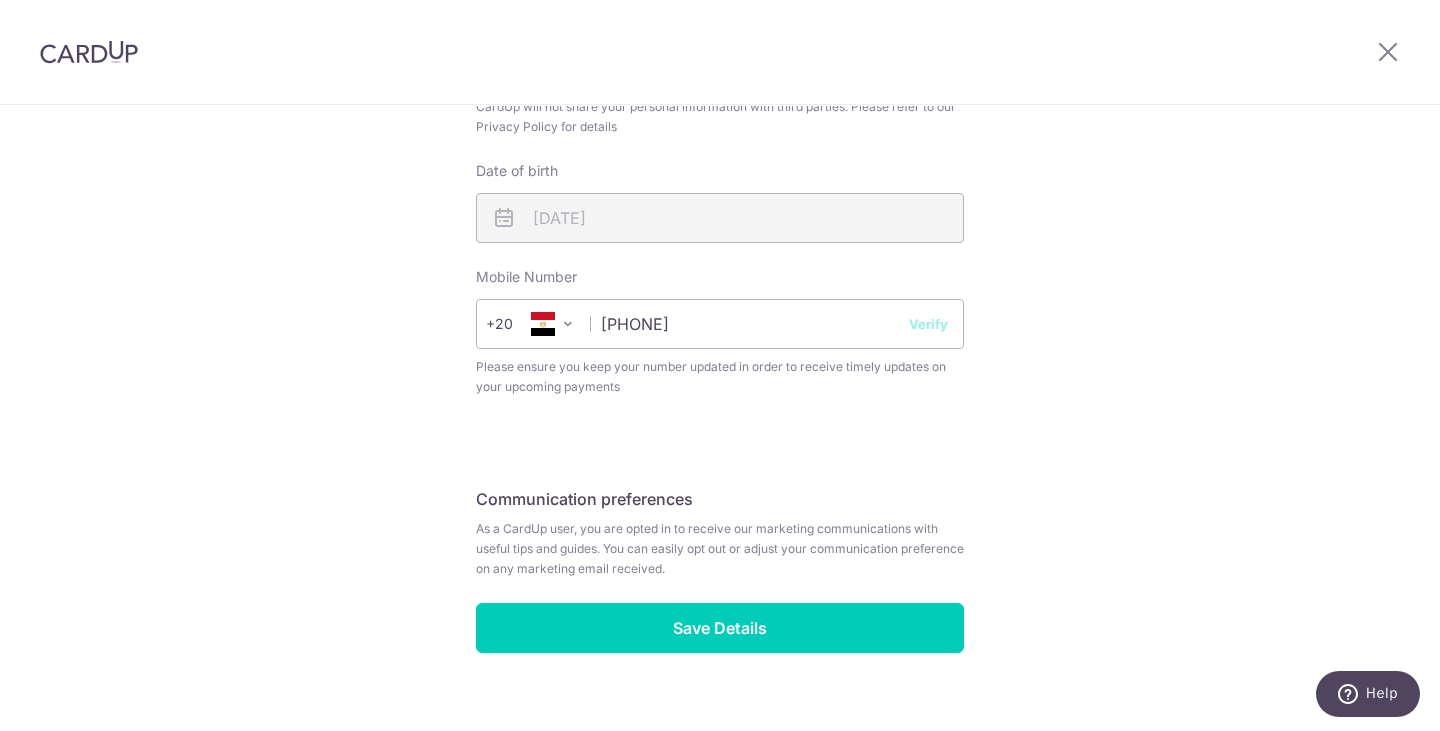 click on "+20" at bounding box center (513, 324) 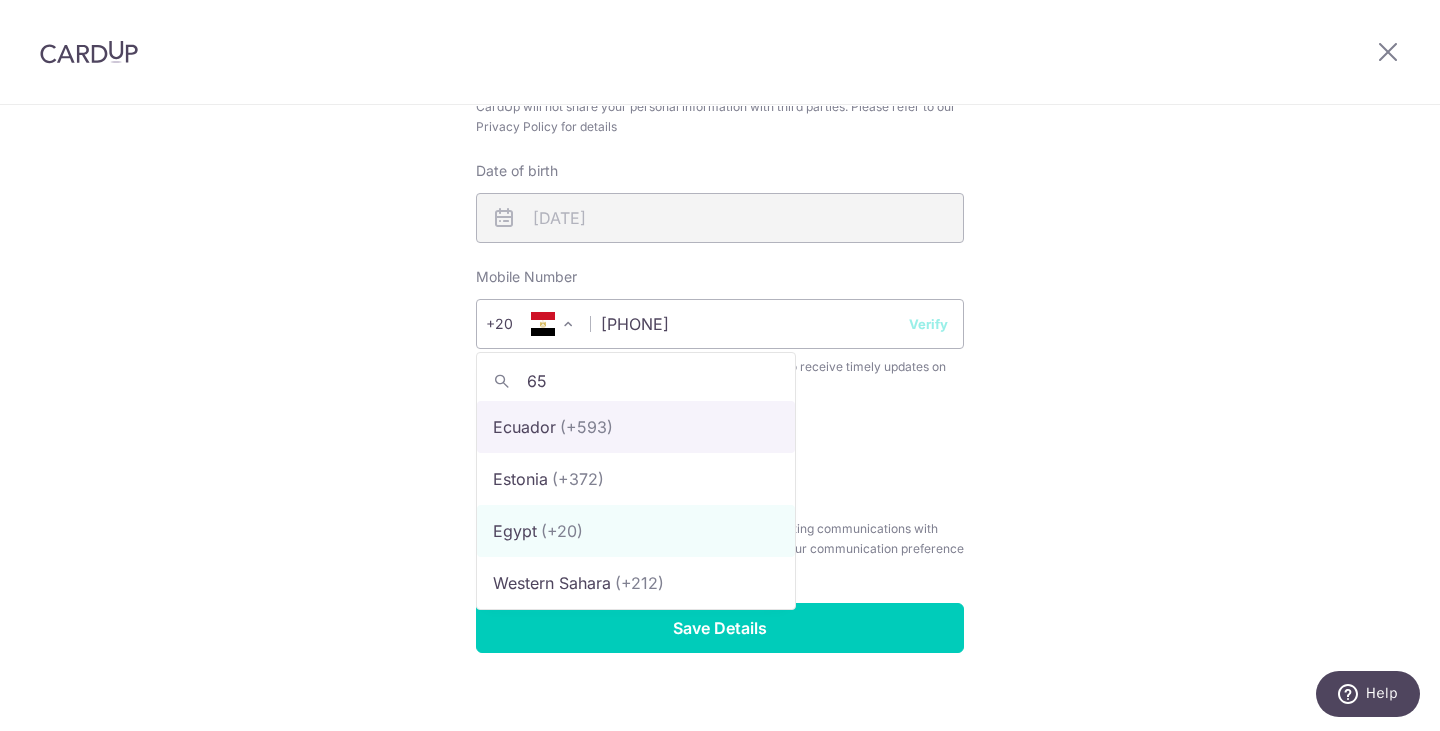 scroll, scrollTop: 0, scrollLeft: 0, axis: both 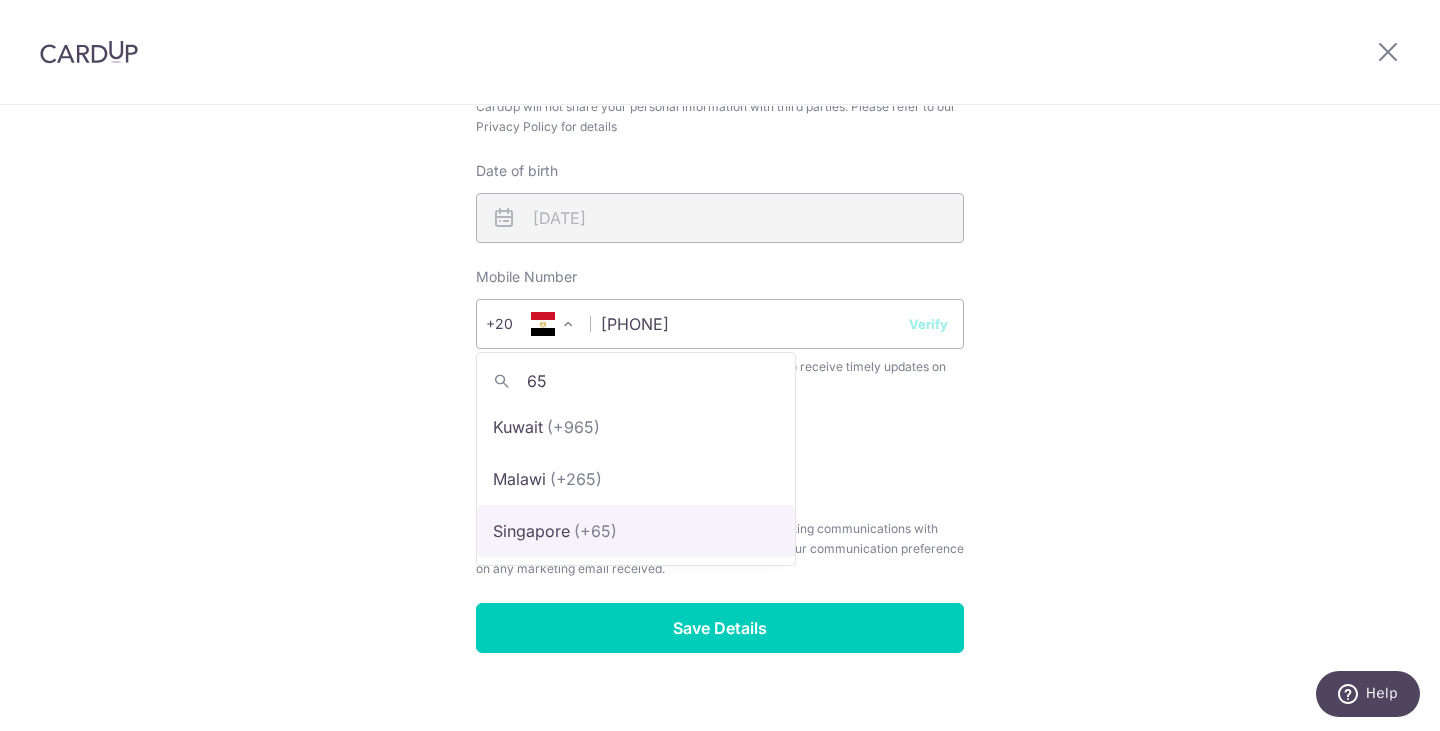 type on "65" 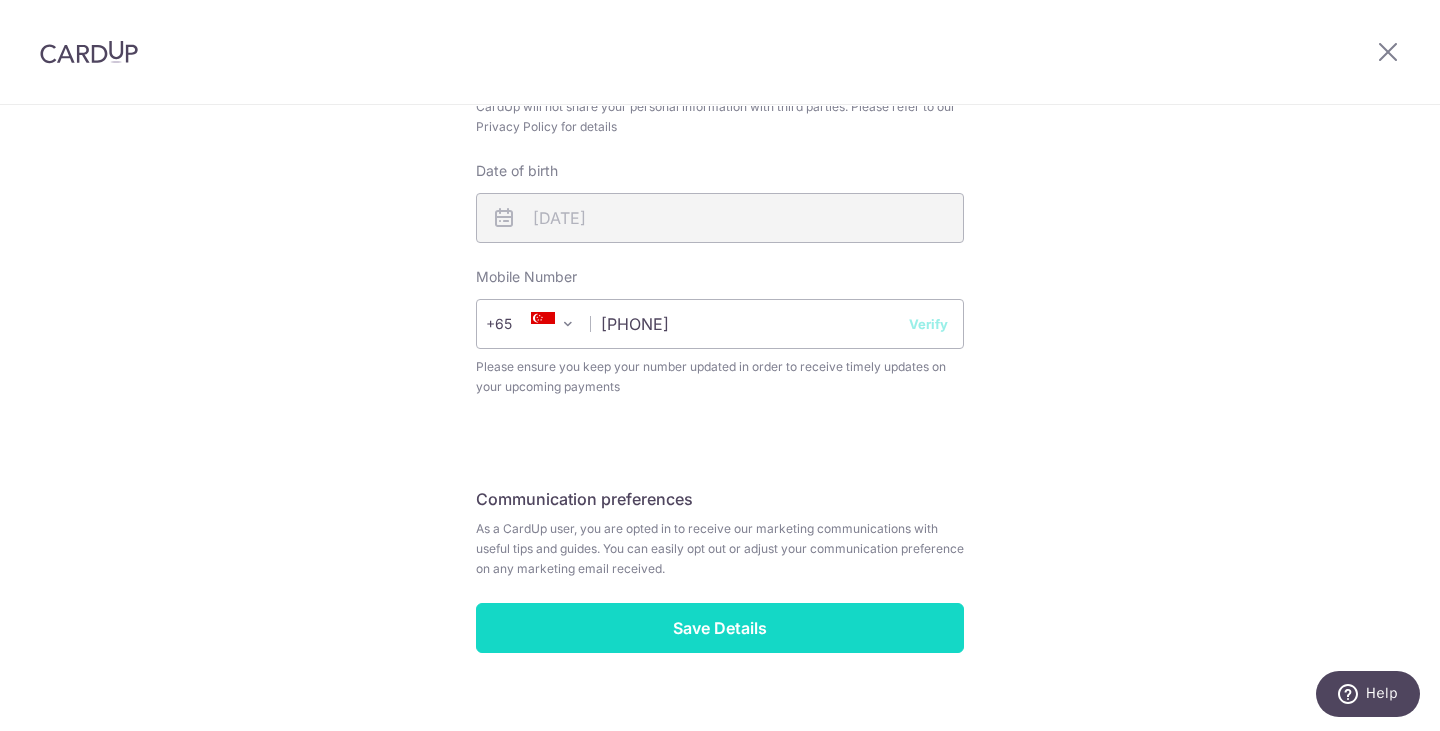 click on "Save Details" at bounding box center [720, 628] 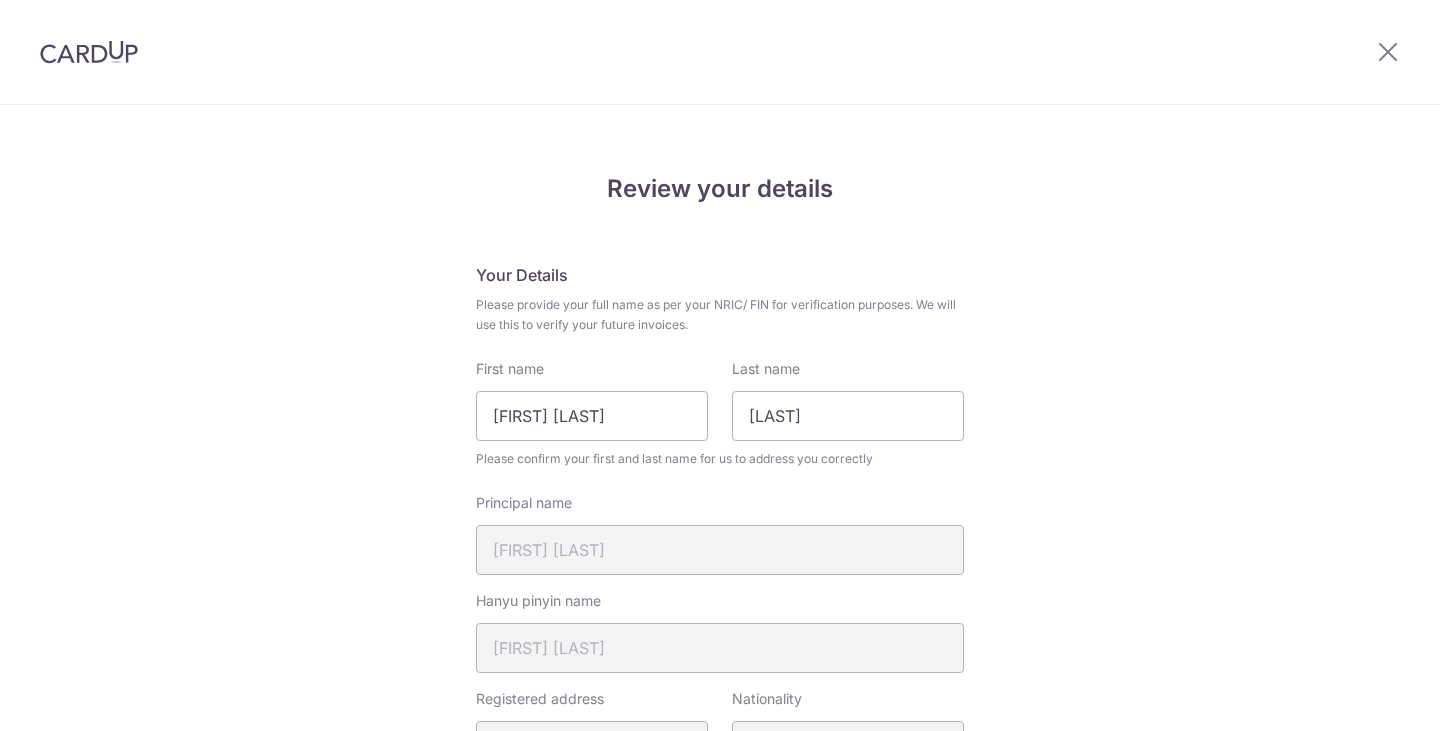 scroll, scrollTop: 0, scrollLeft: 0, axis: both 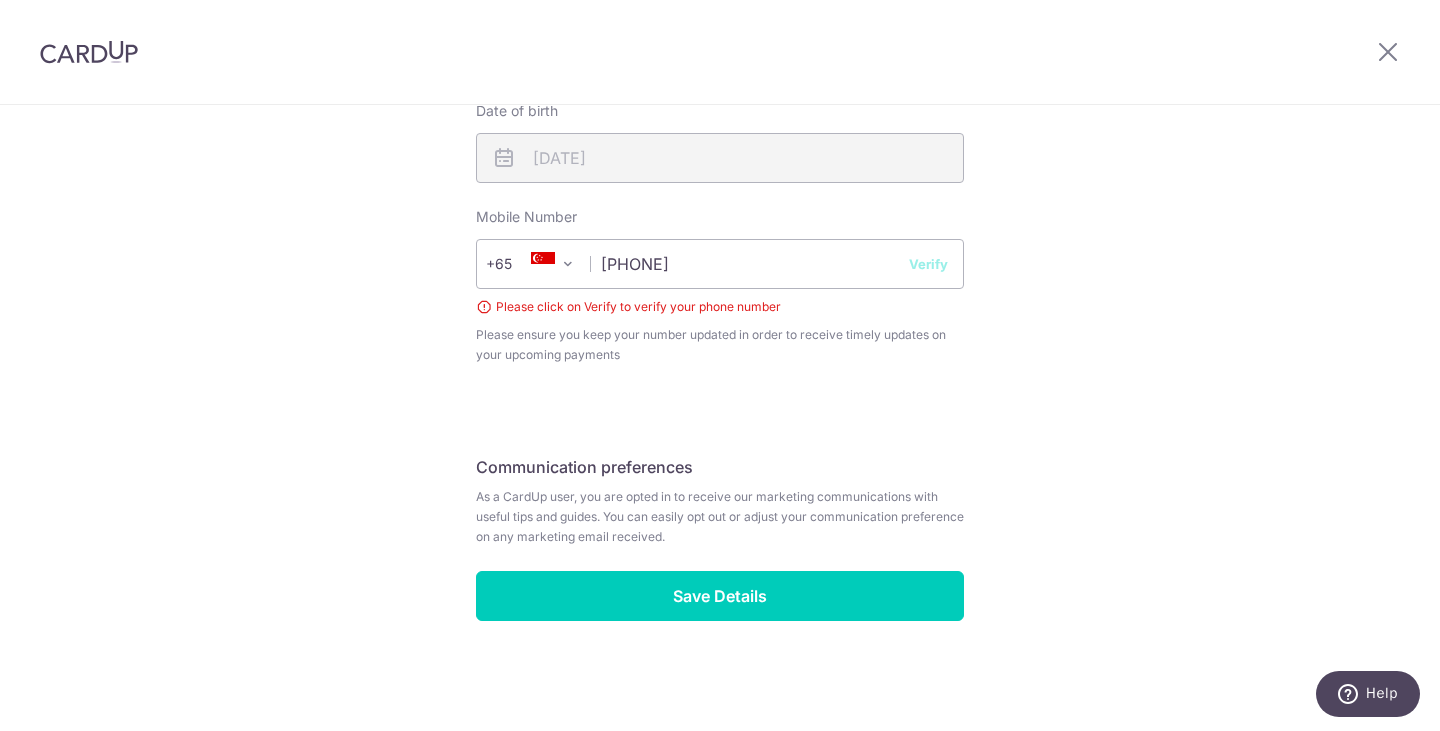 click on "Verify" at bounding box center [928, 264] 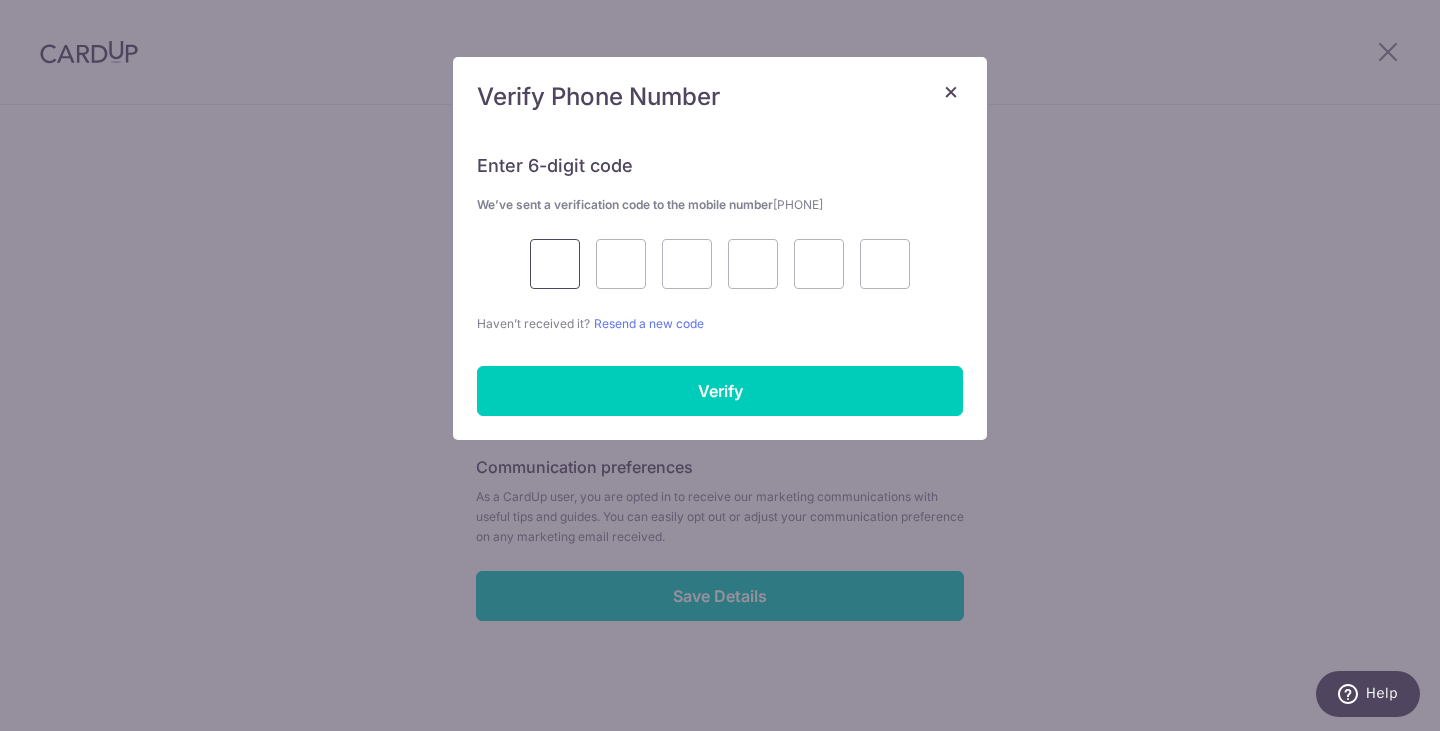 click at bounding box center [555, 264] 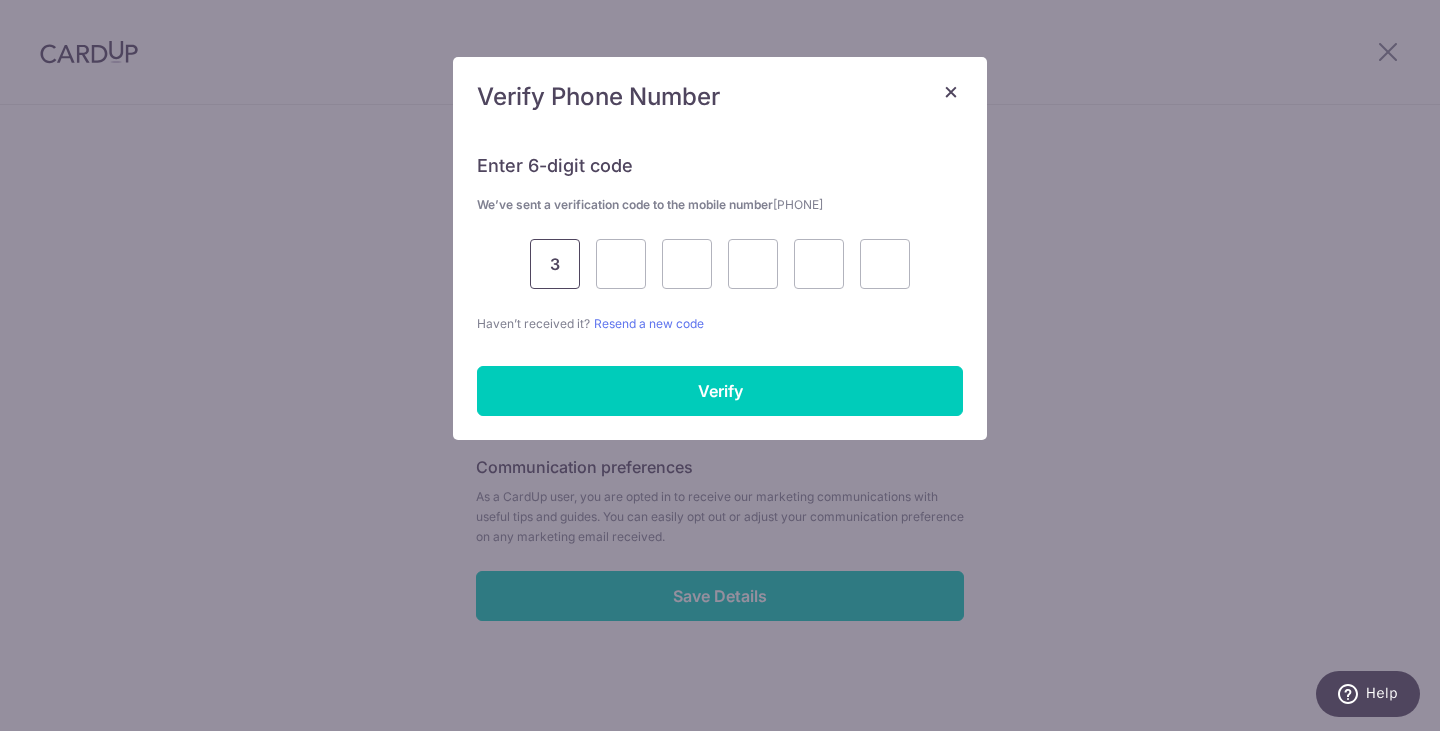 type on "3" 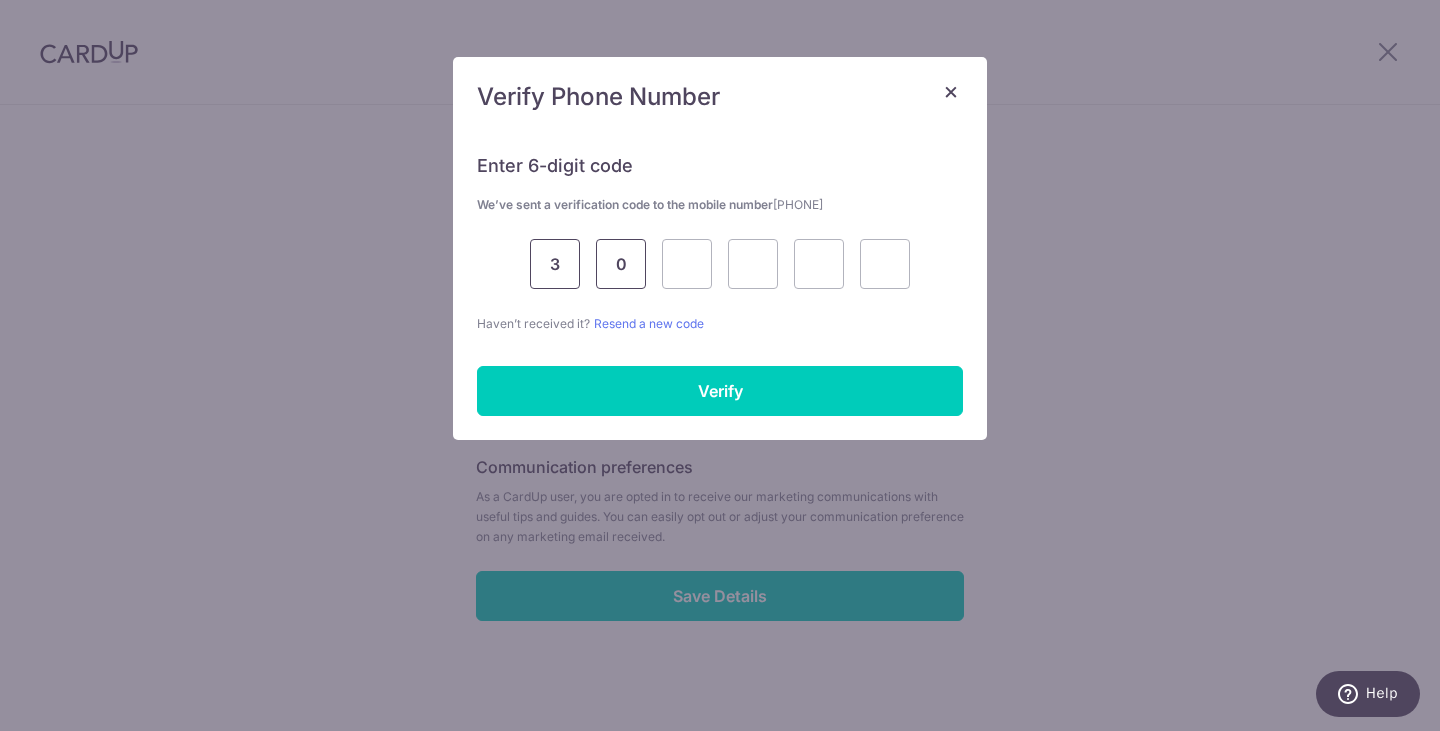 type on "0" 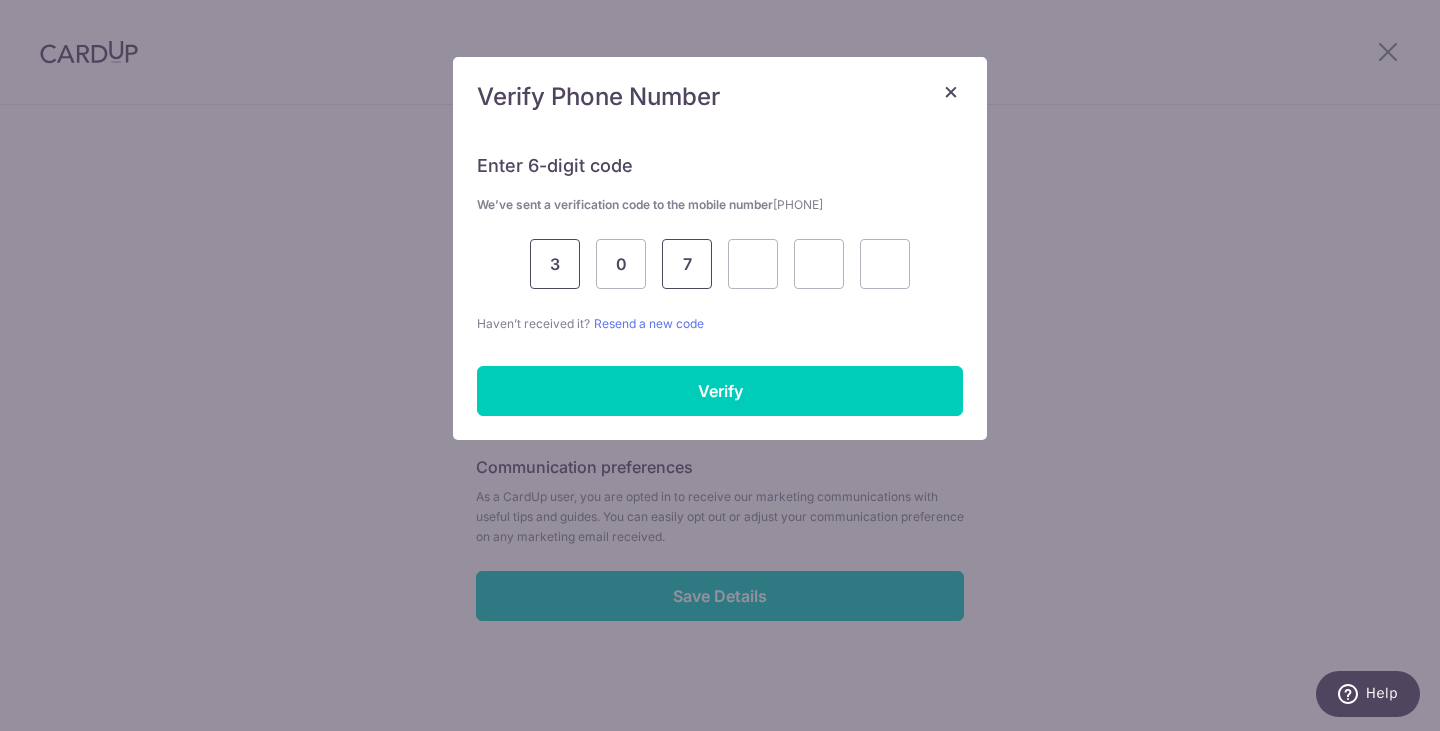 type on "7" 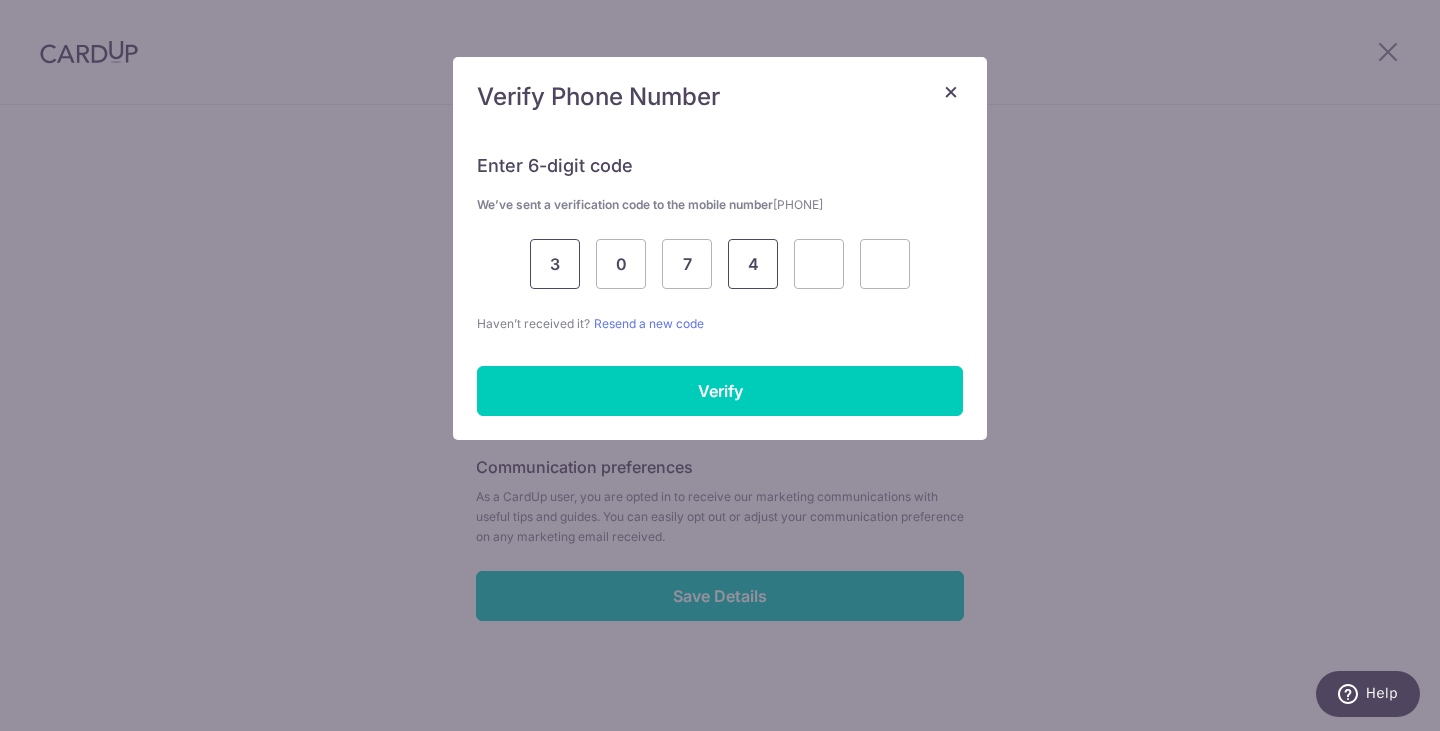 type on "4" 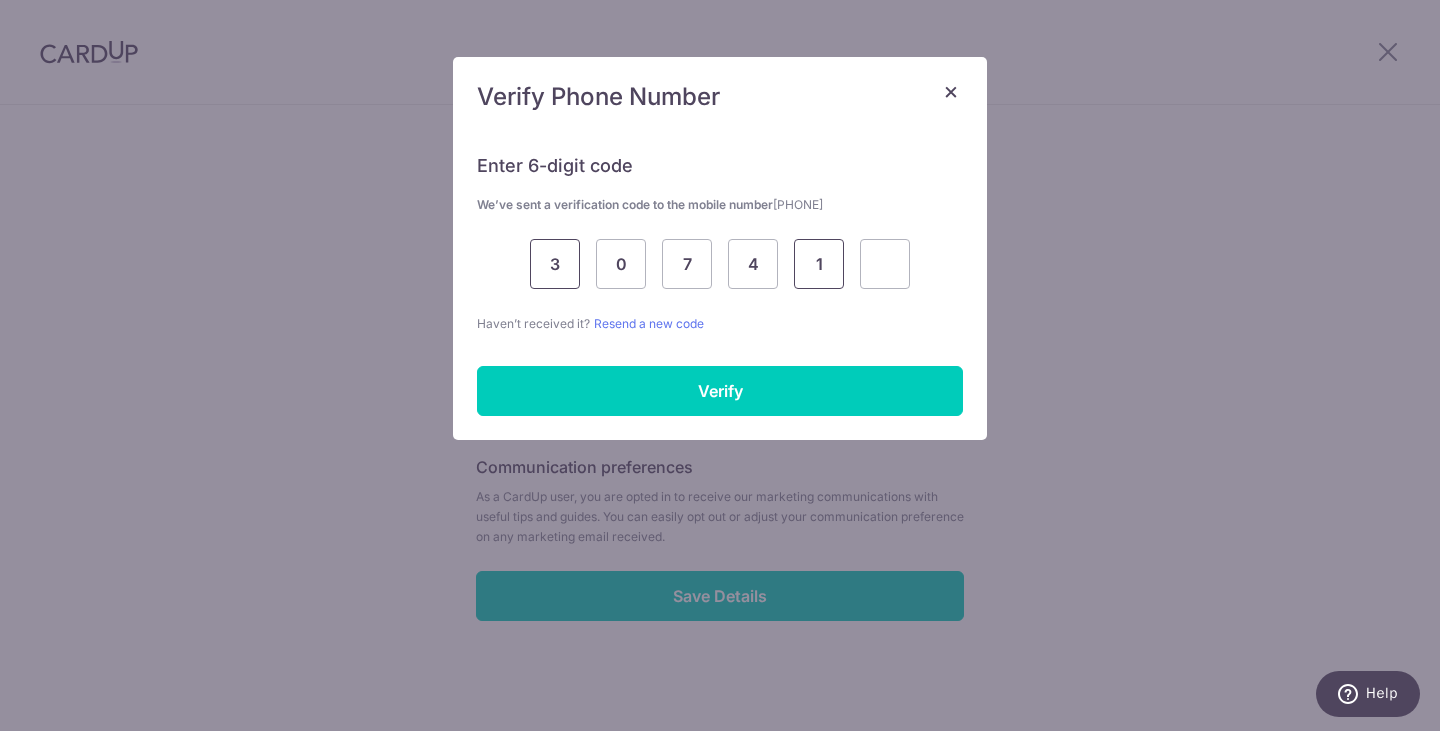 type on "1" 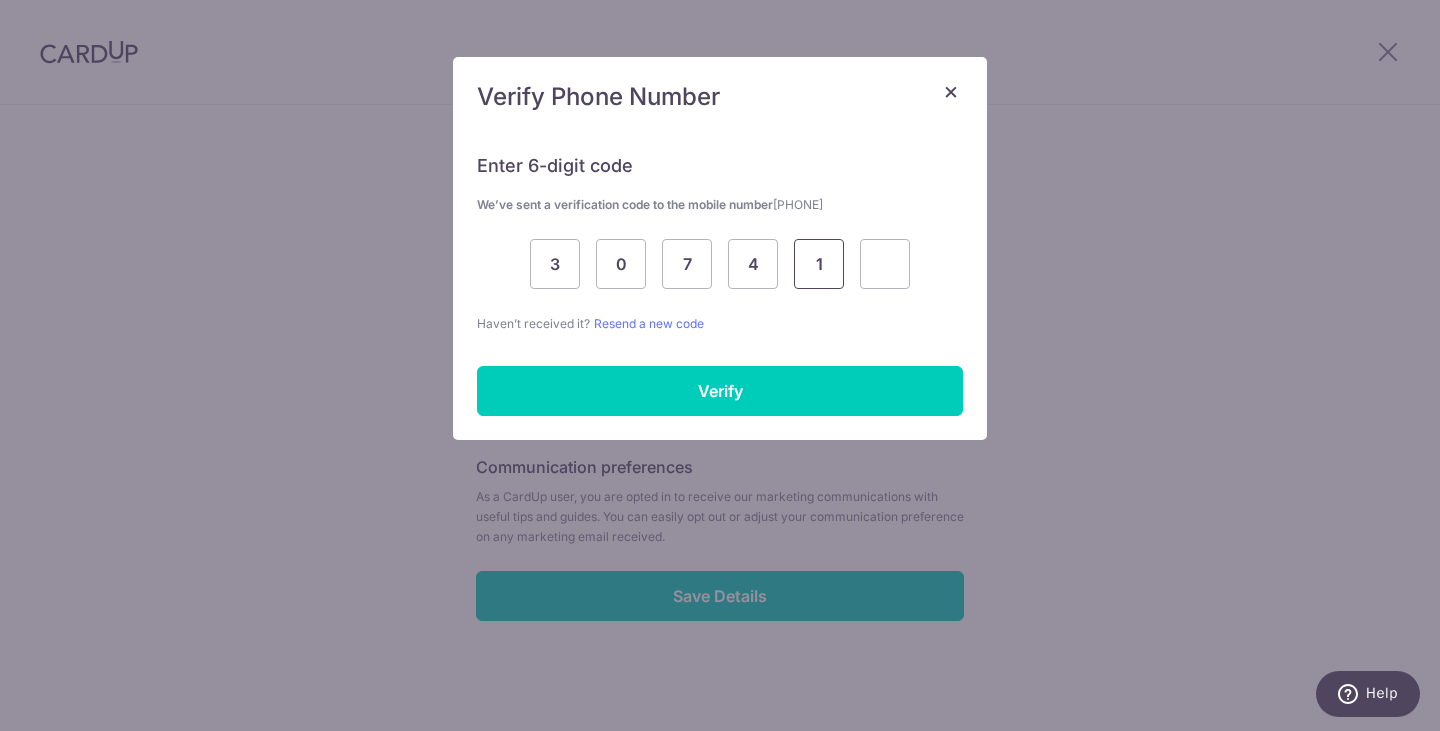 click on "1" at bounding box center (819, 264) 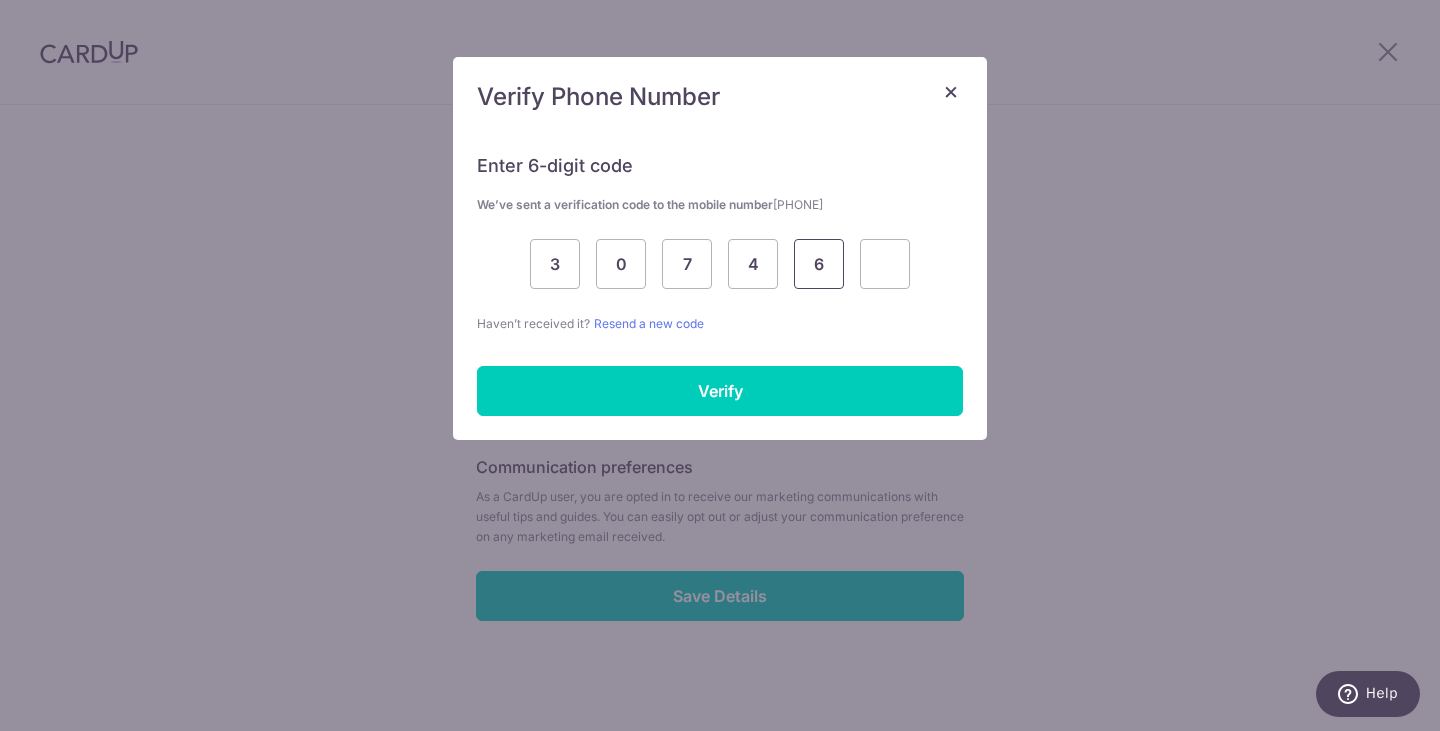 type on "6" 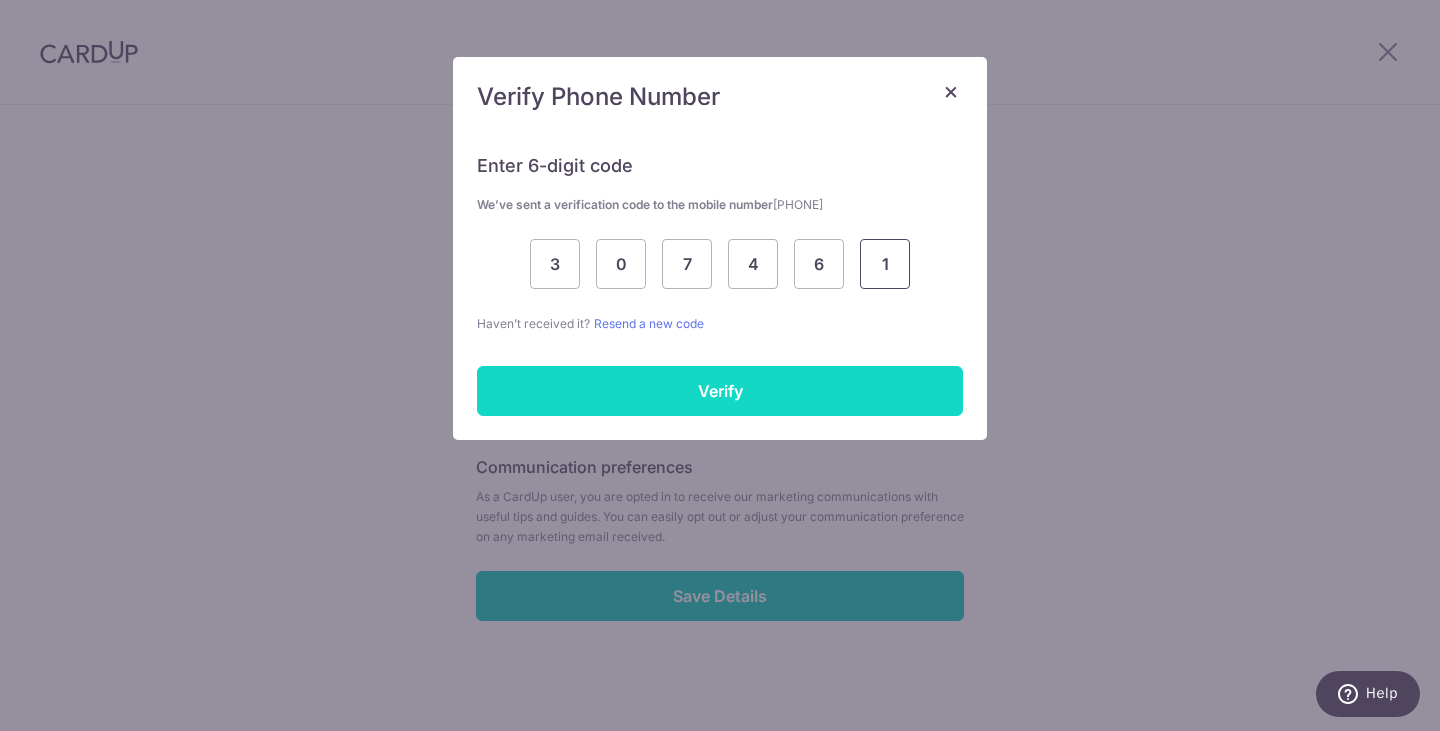 type on "1" 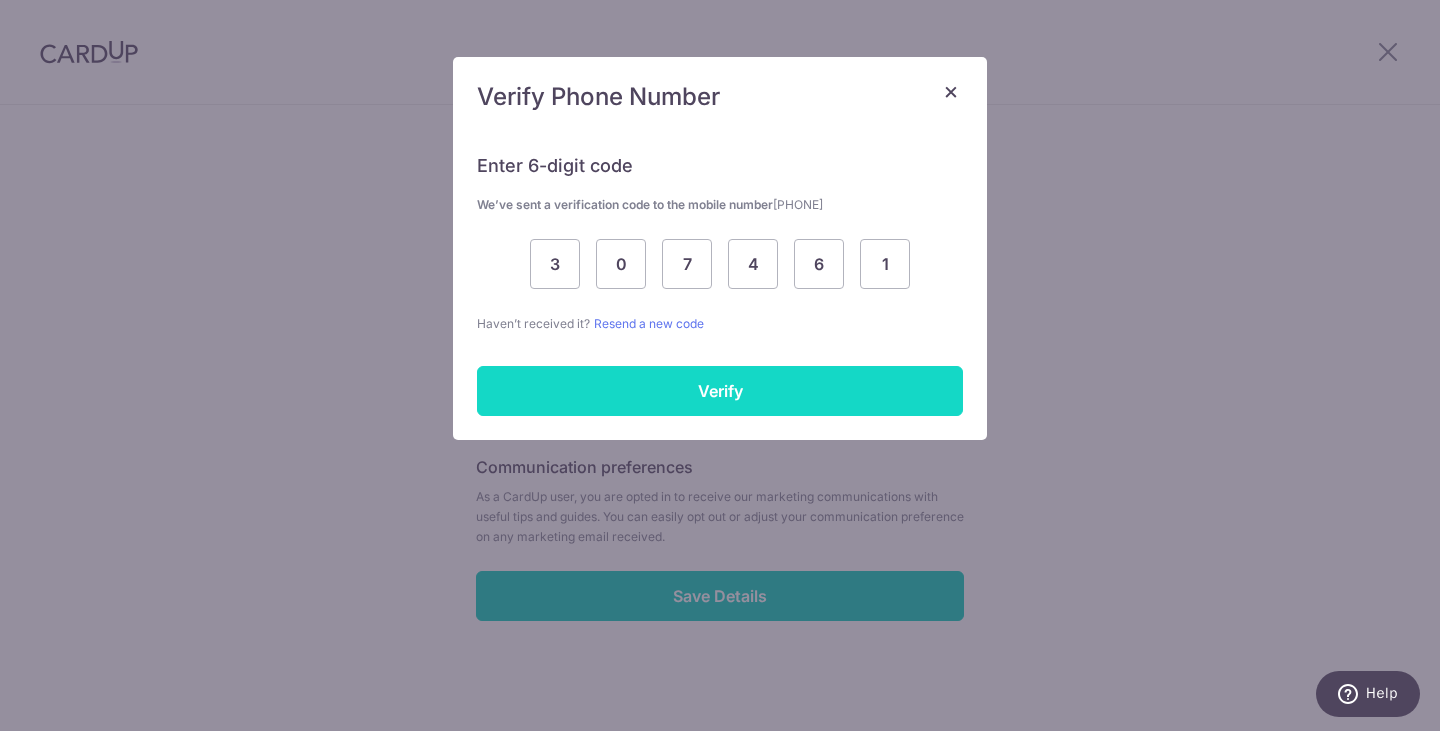 click on "Verify" at bounding box center [720, 391] 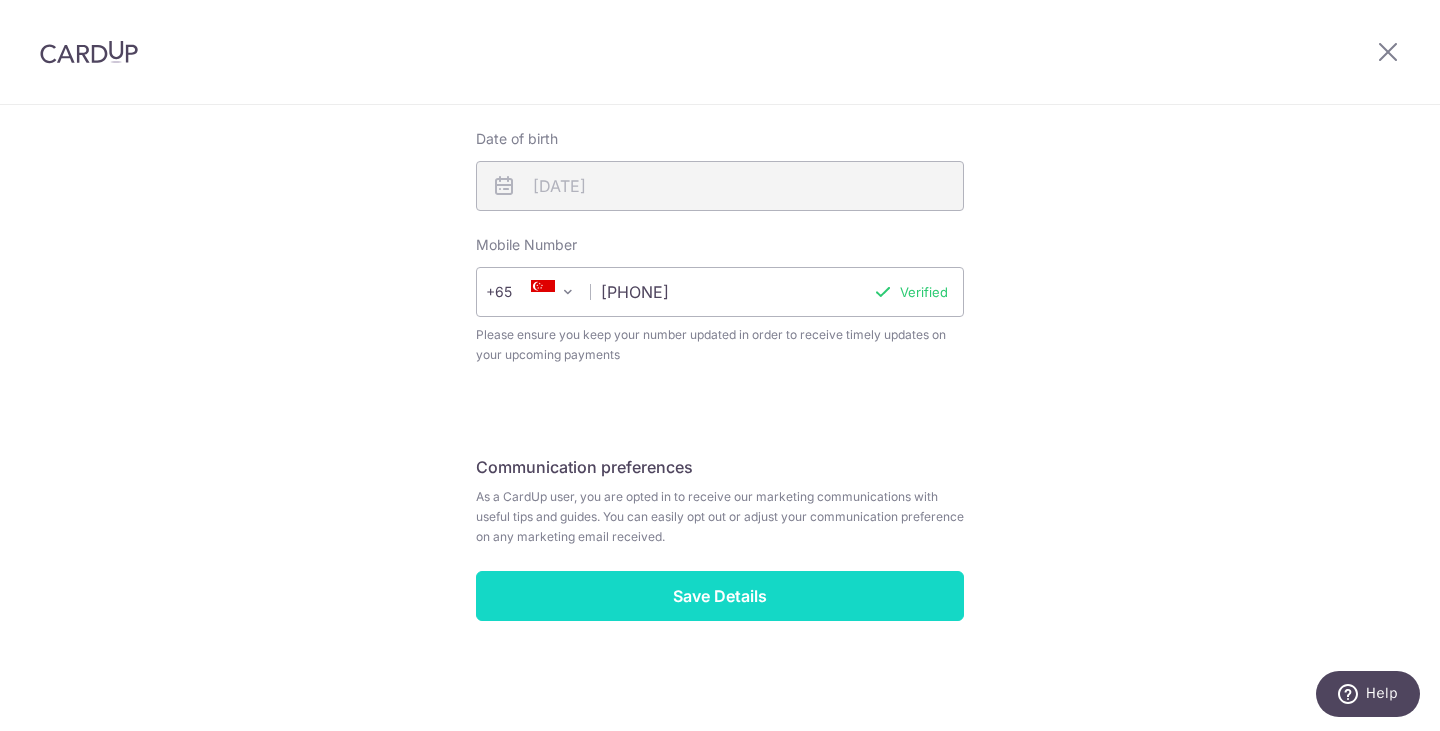 click on "Save Details" at bounding box center [720, 596] 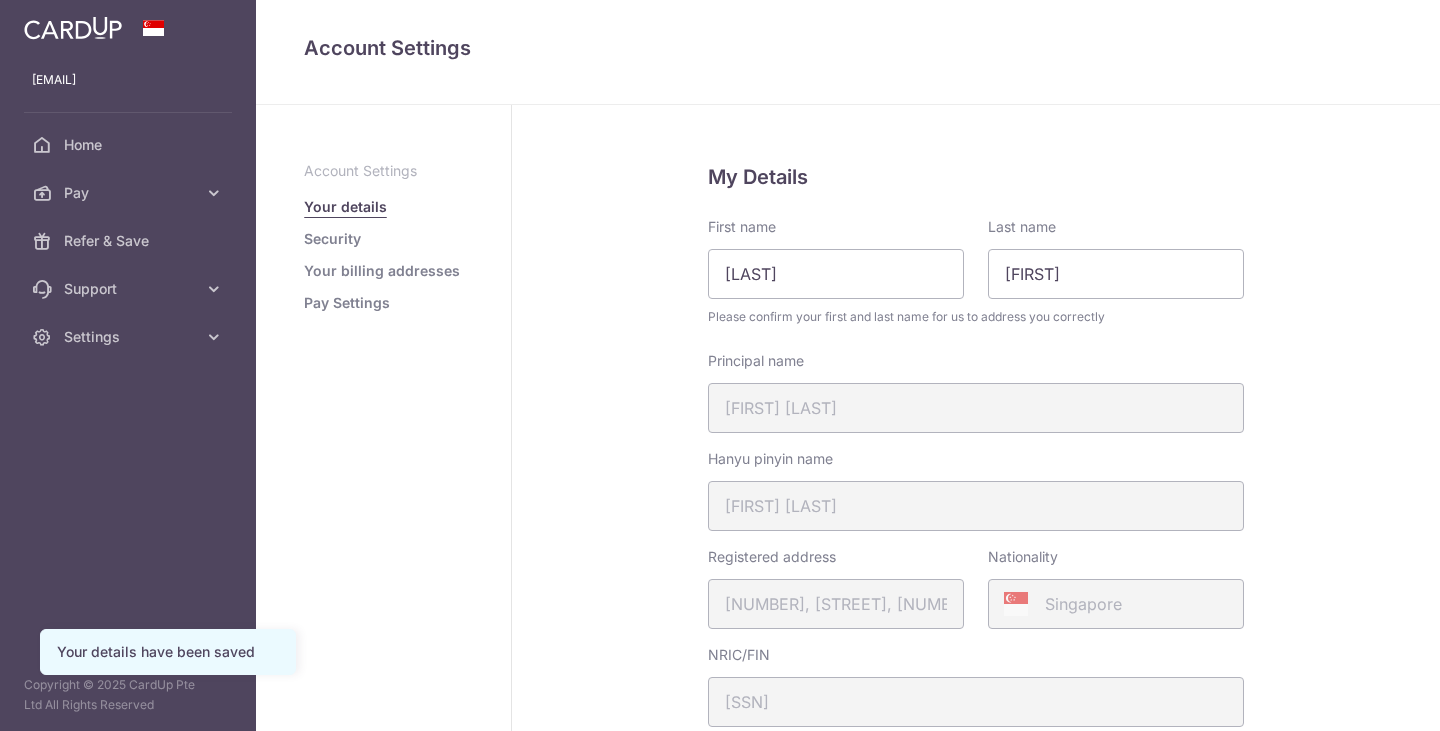 scroll, scrollTop: 0, scrollLeft: 0, axis: both 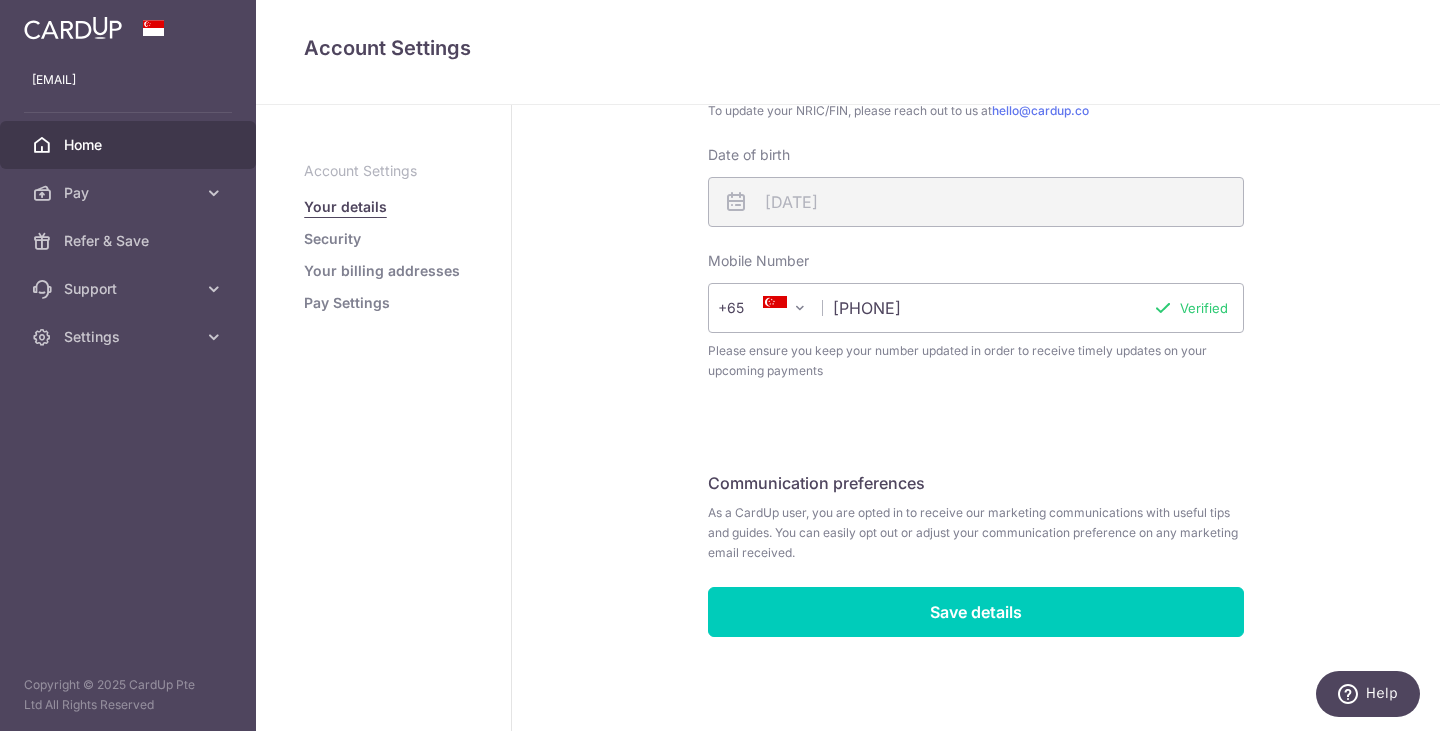 click on "Home" at bounding box center [130, 145] 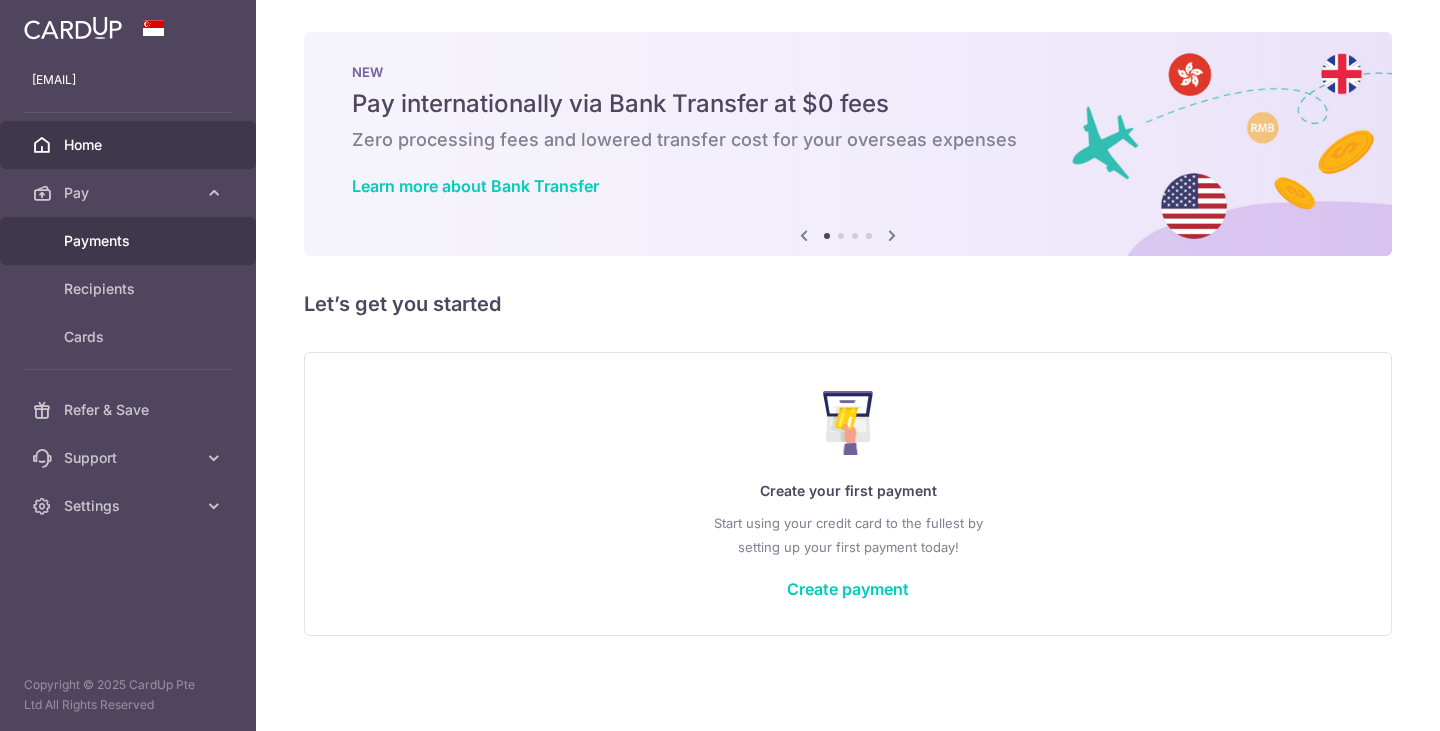 scroll, scrollTop: 0, scrollLeft: 0, axis: both 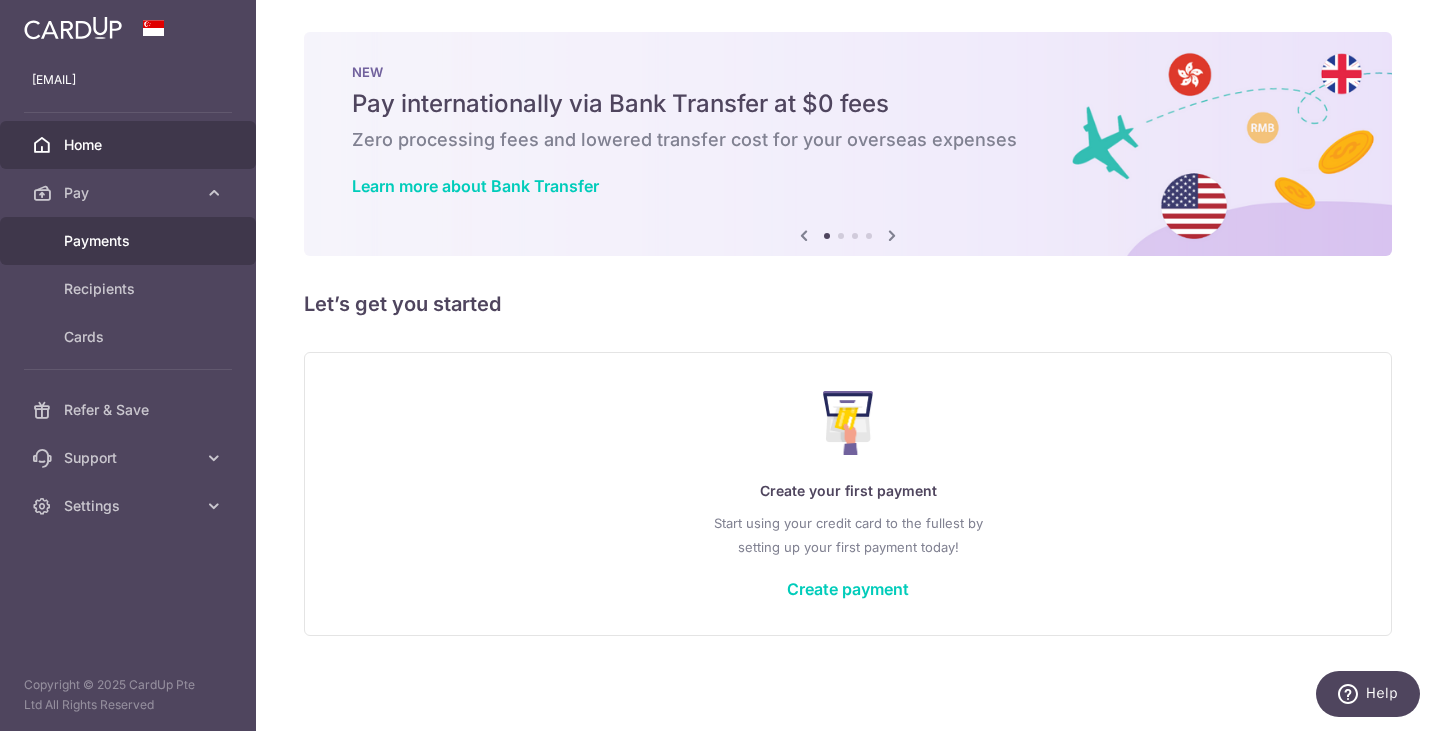 click on "Payments" at bounding box center [130, 241] 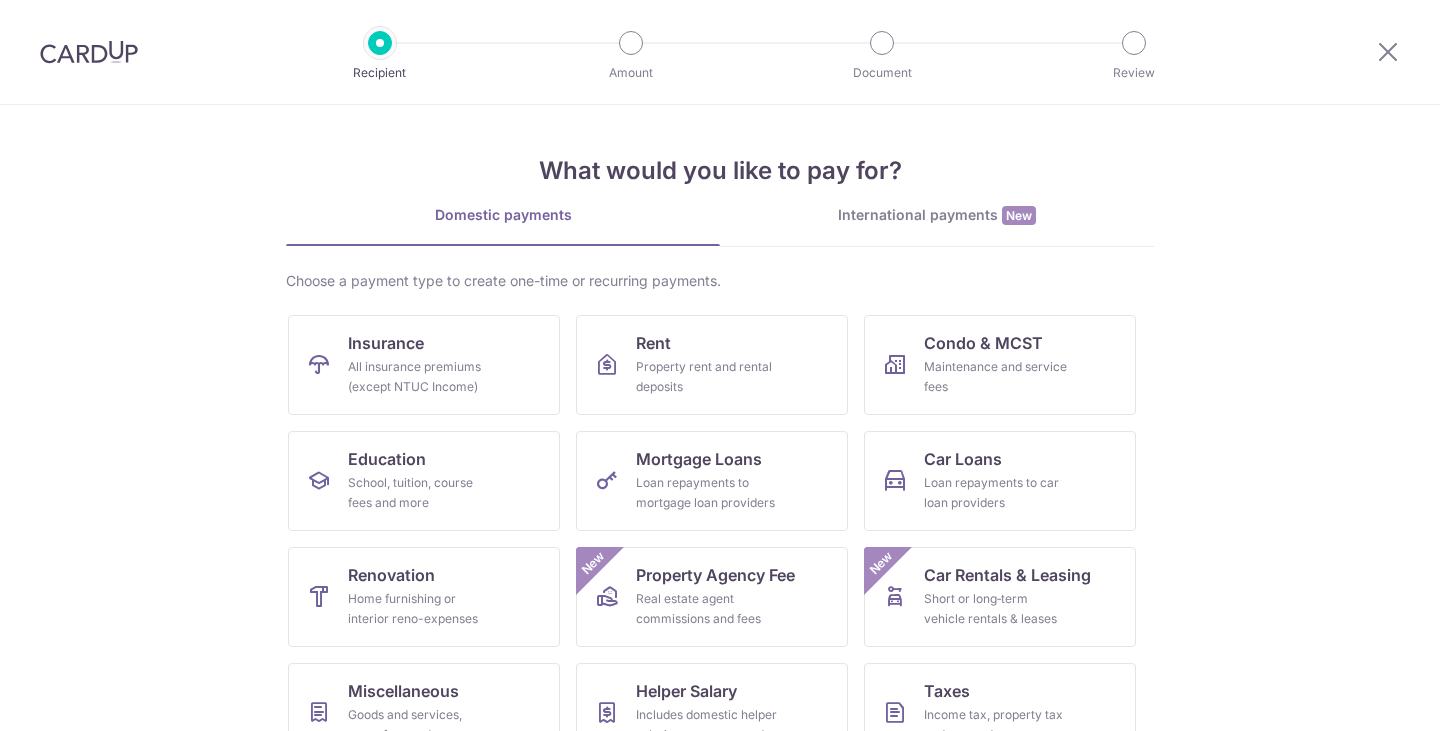 scroll, scrollTop: 0, scrollLeft: 0, axis: both 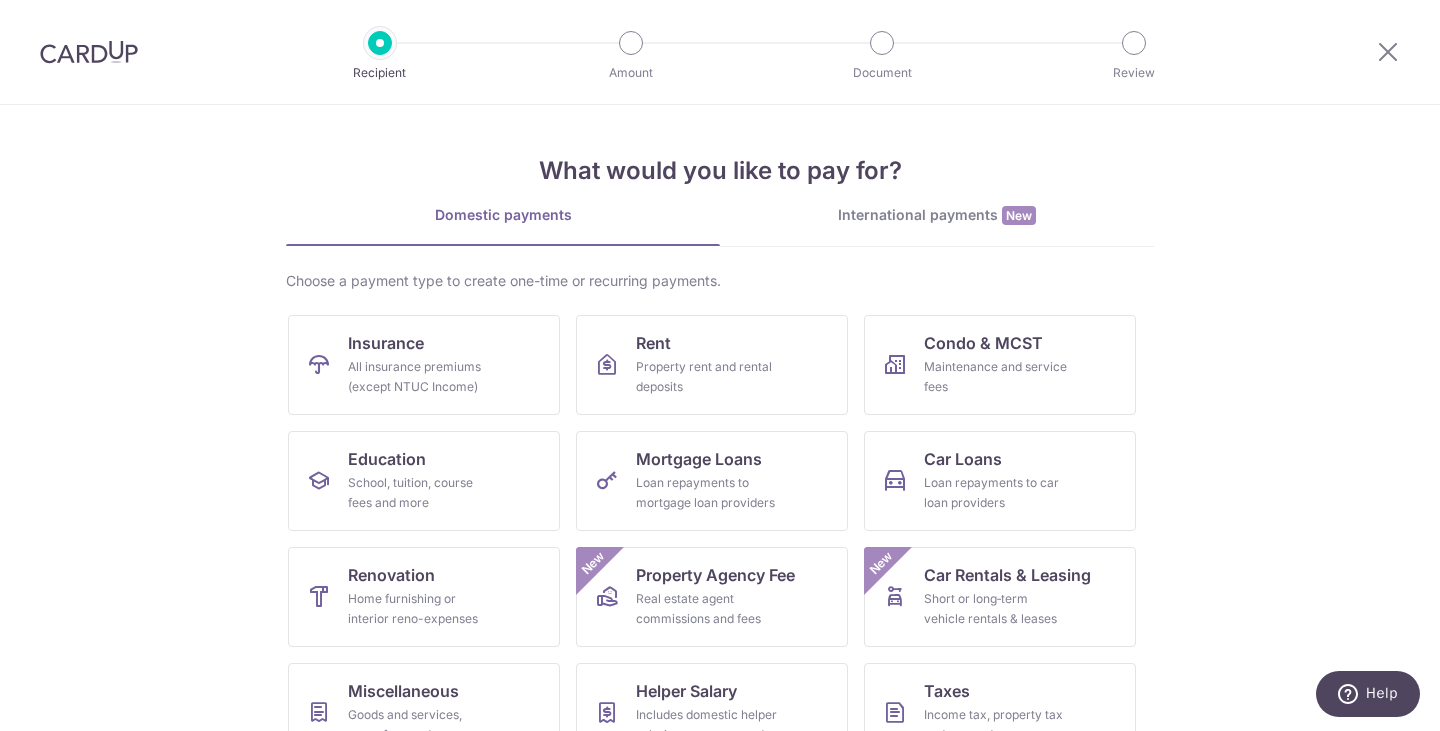 click on "What would you like to pay for?
Domestic payments
International payments
New
Choose a payment type to create one-time or recurring payments.
Insurance All insurance premiums (except NTUC Income)
Rent Property rent and rental deposits
Condo & MCST Maintenance and service fees
Education School, tuition, course fees and more
Mortgage Loans Loan repayments to mortgage loan providers
Car Loans Loan repayments to car loan providers
Renovation Home furnishing or interior reno-expenses
Property Agency Fee Real estate agent commissions and fees New
Car Rentals & Leasing Short or long‑term vehicle rentals & leases New
Miscellaneous Goods and services, agent fees and more
Helper Salary" at bounding box center [720, 418] 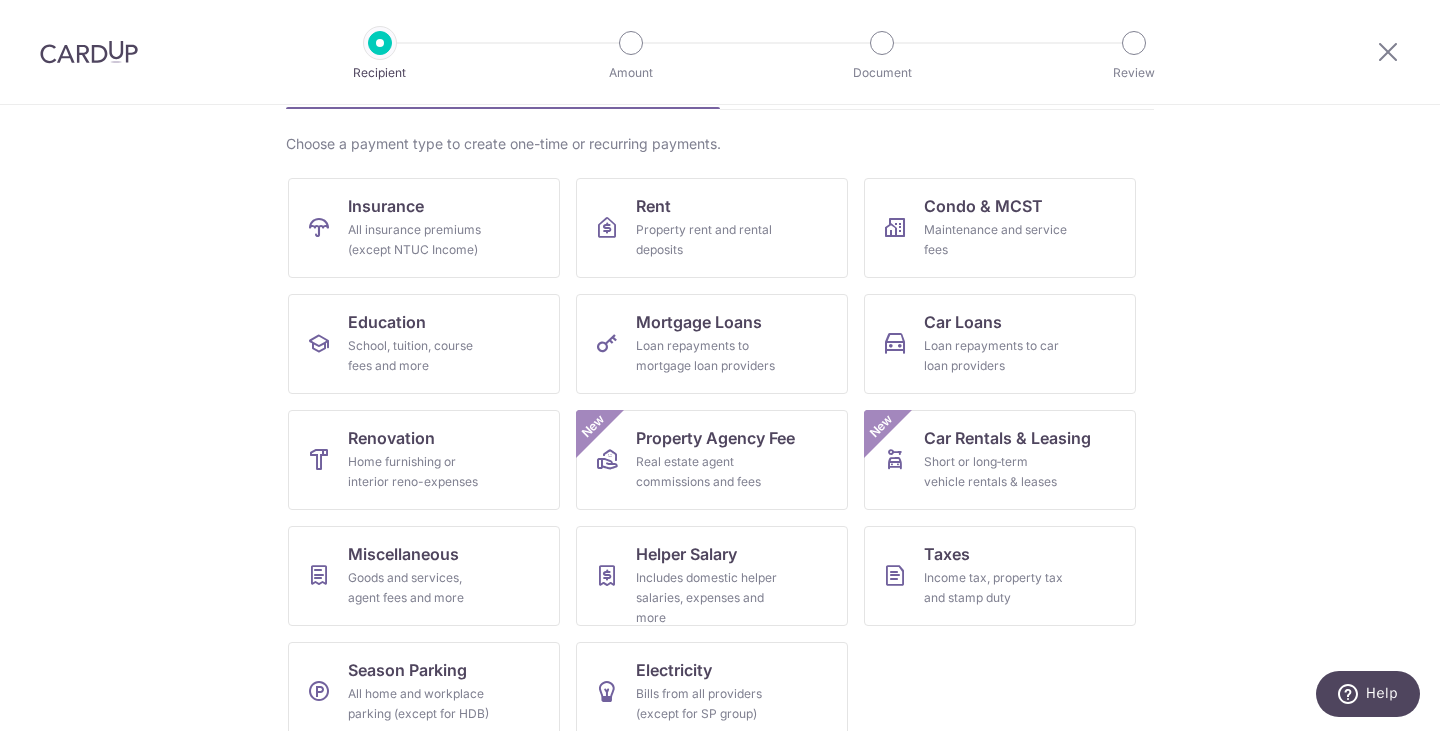 scroll, scrollTop: 164, scrollLeft: 0, axis: vertical 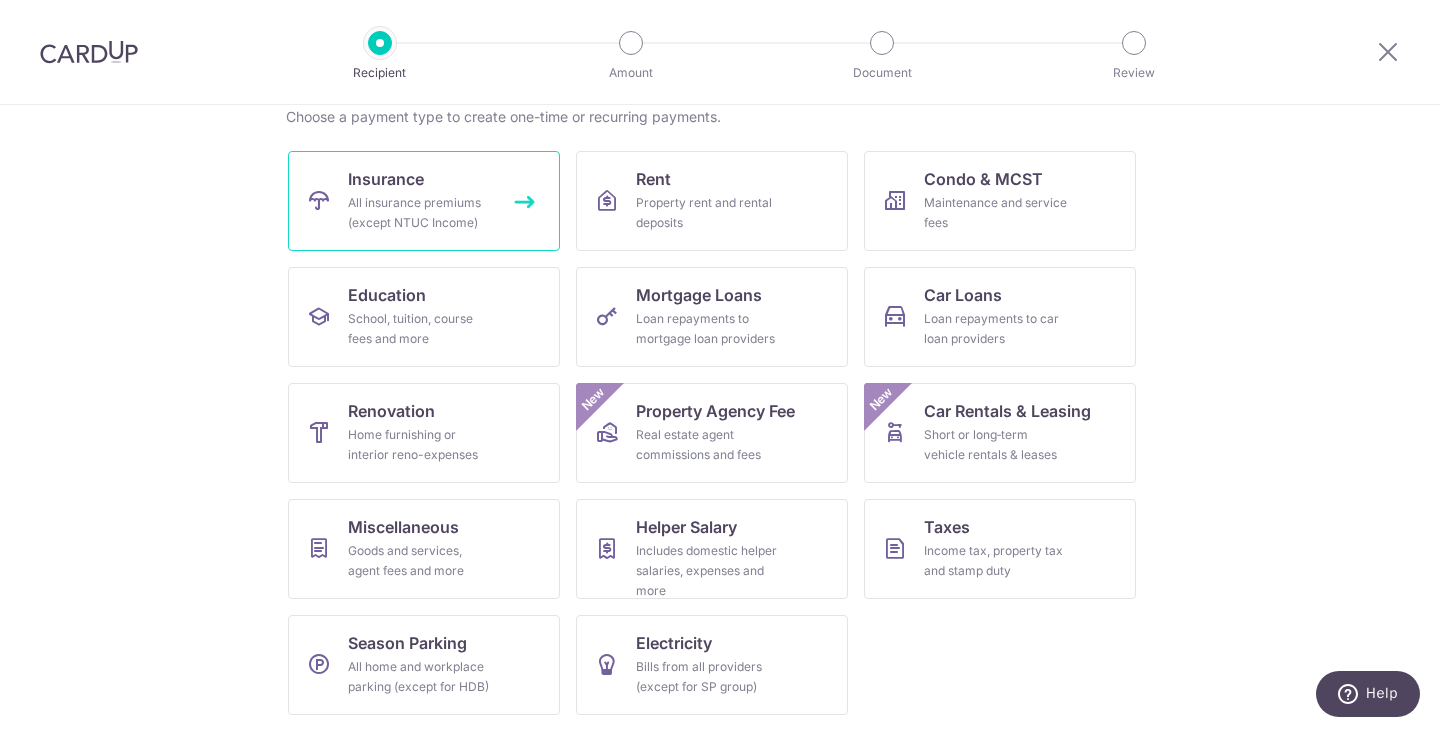 click on "Insurance All insurance premiums (except NTUC Income)" at bounding box center (424, 201) 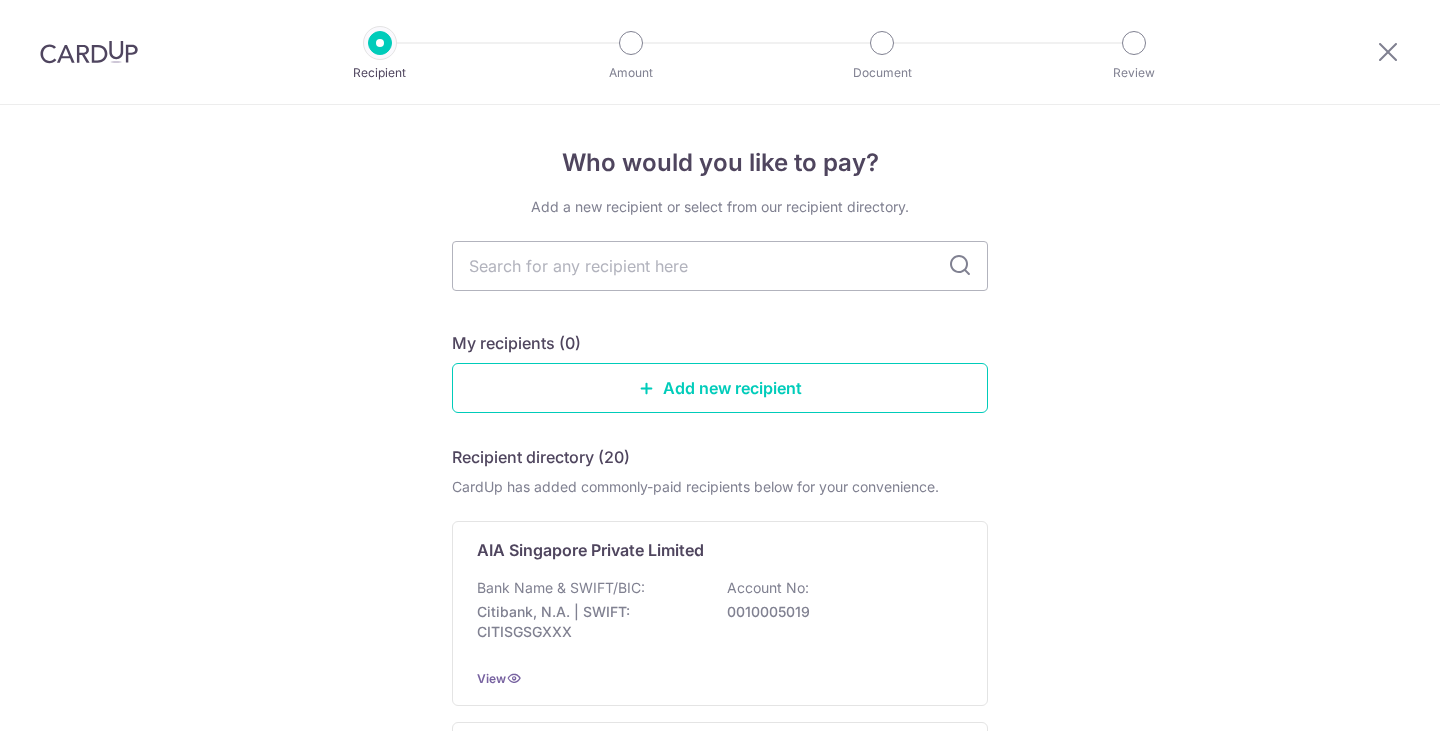 scroll, scrollTop: 0, scrollLeft: 0, axis: both 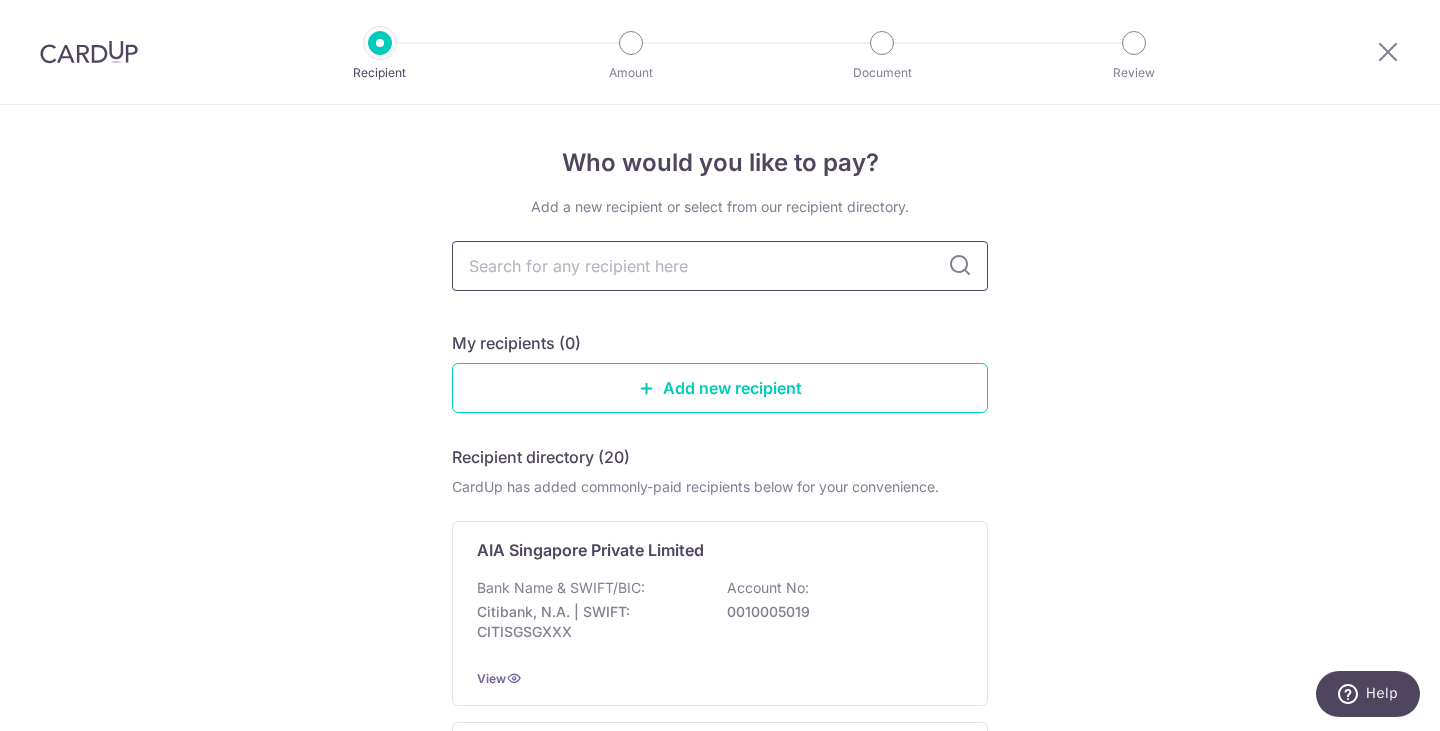 click at bounding box center [720, 266] 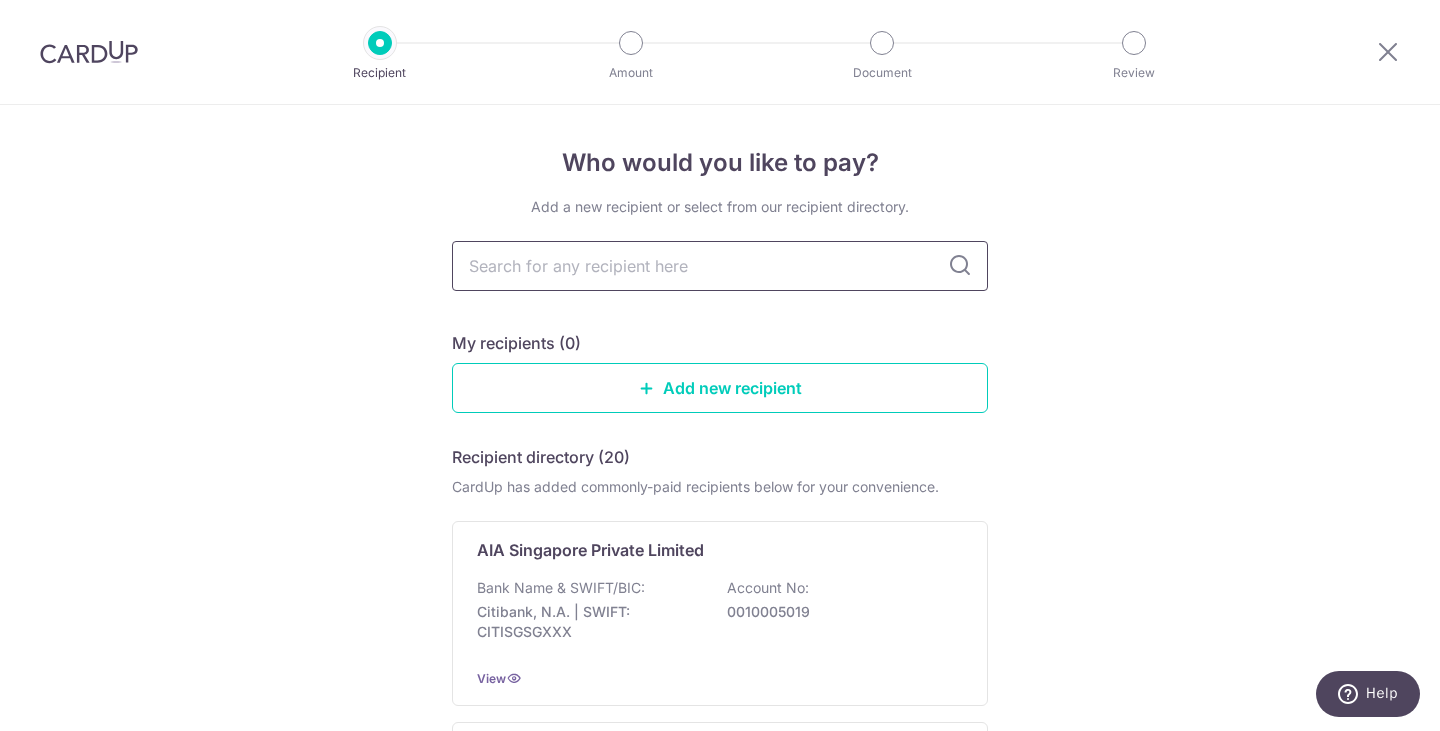 click at bounding box center [720, 266] 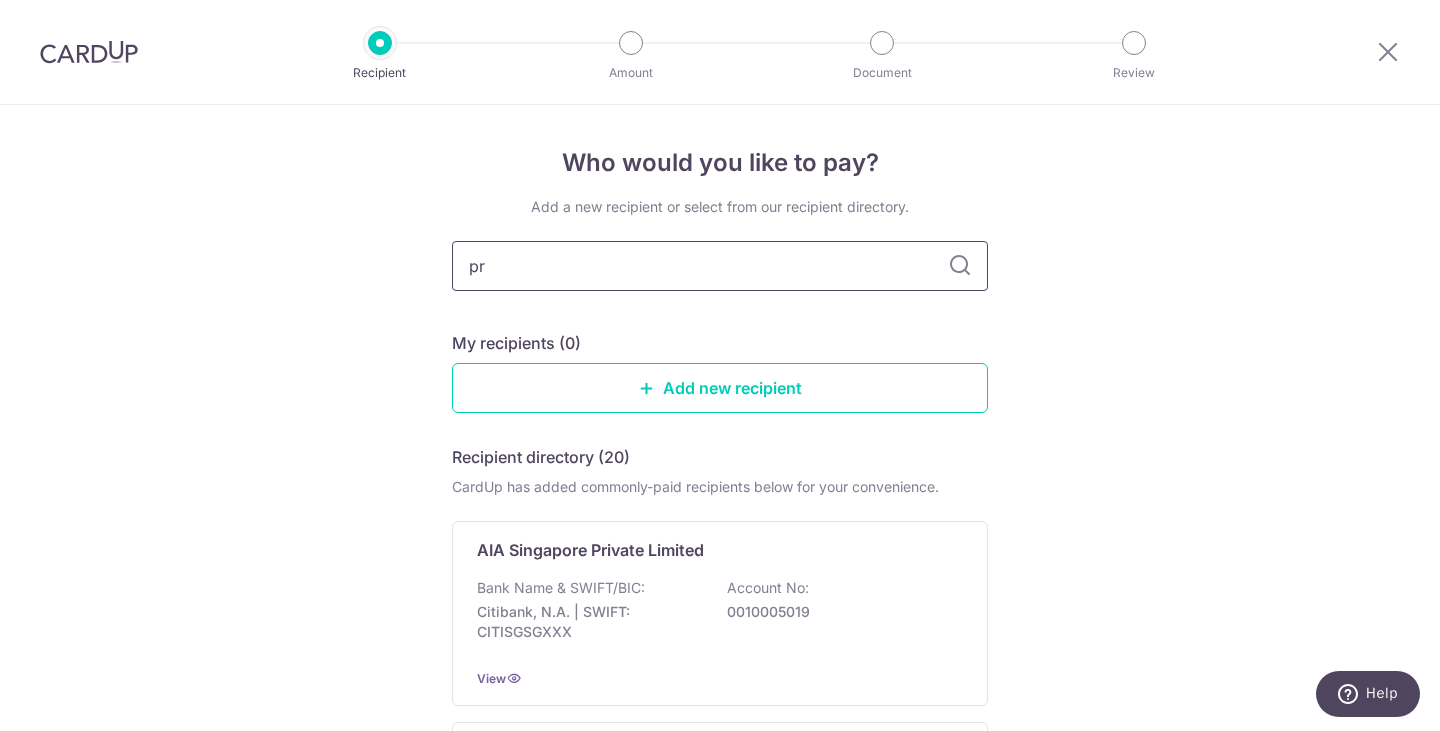 type on "p" 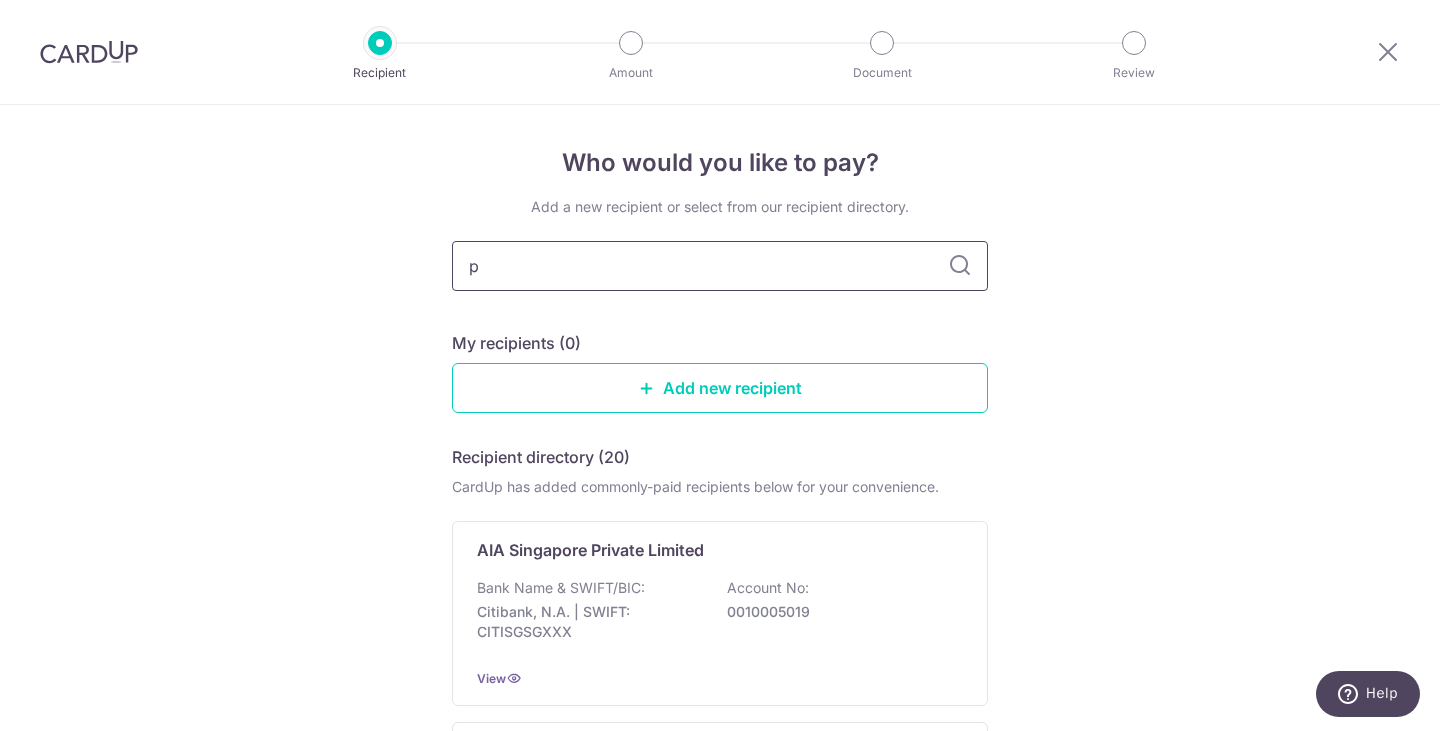 type 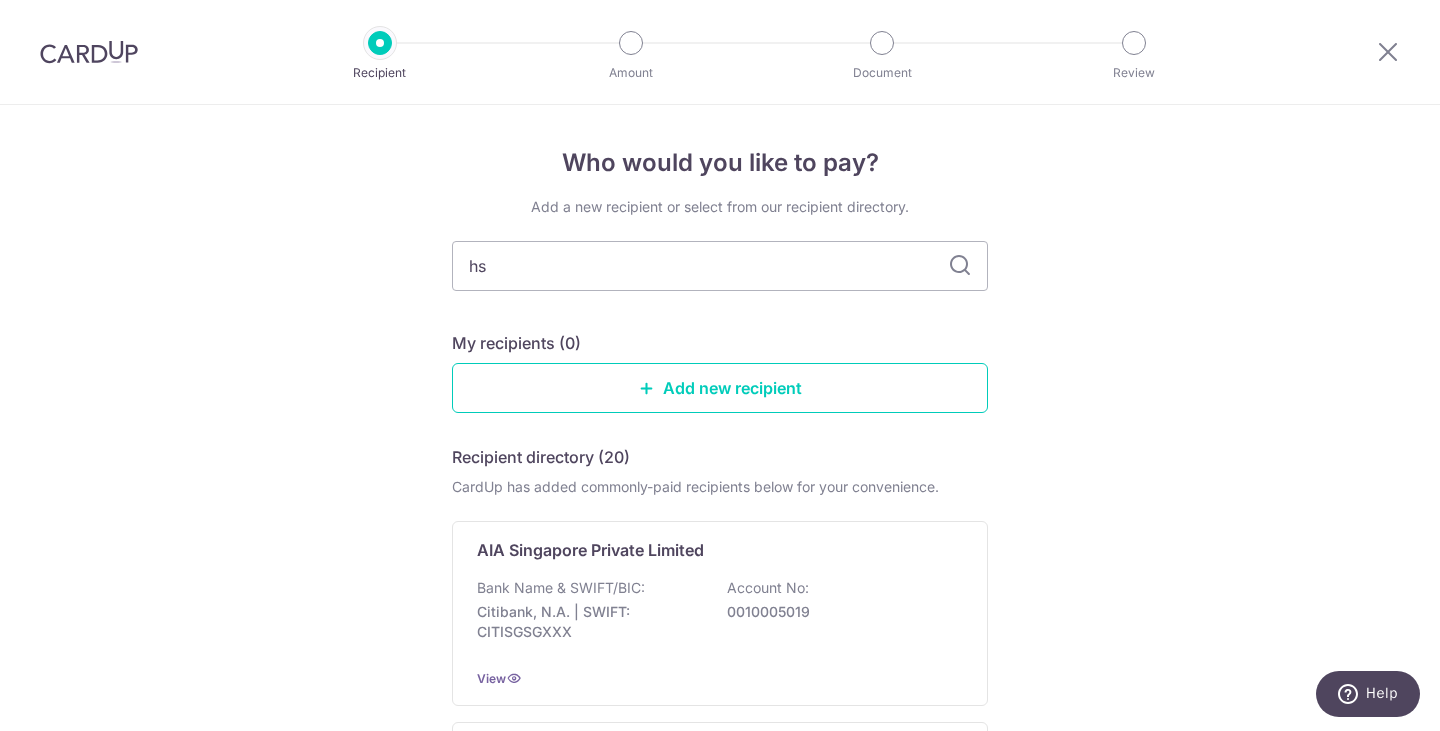 type on "h" 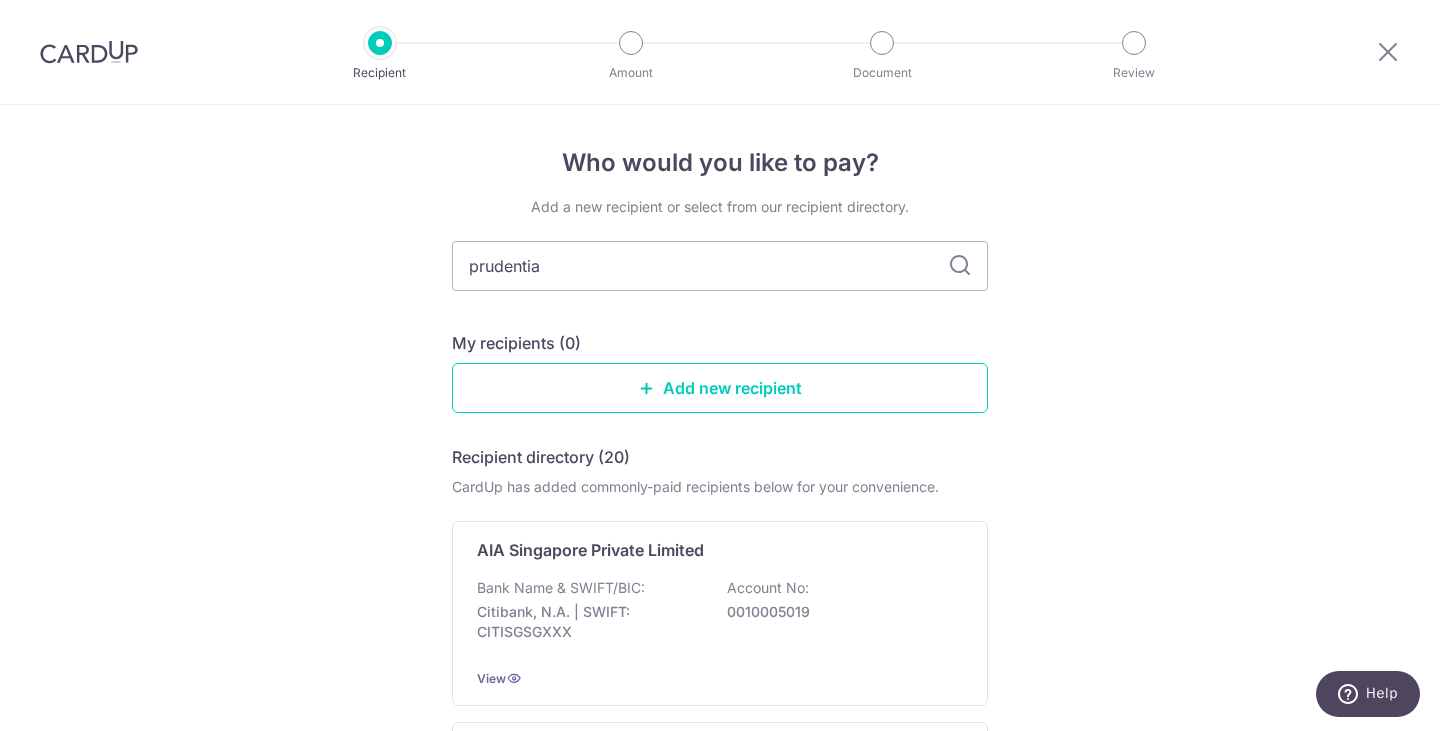 type on "prudential" 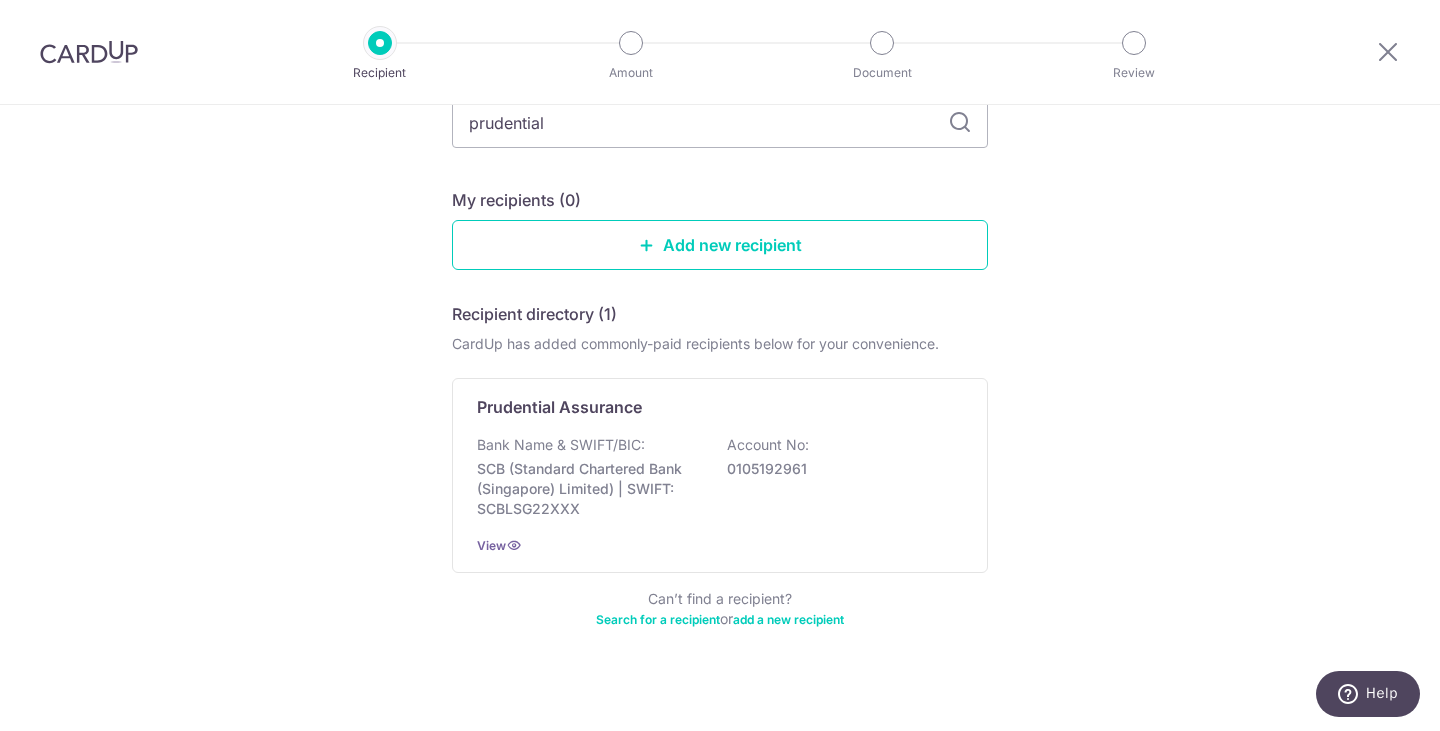 scroll, scrollTop: 159, scrollLeft: 0, axis: vertical 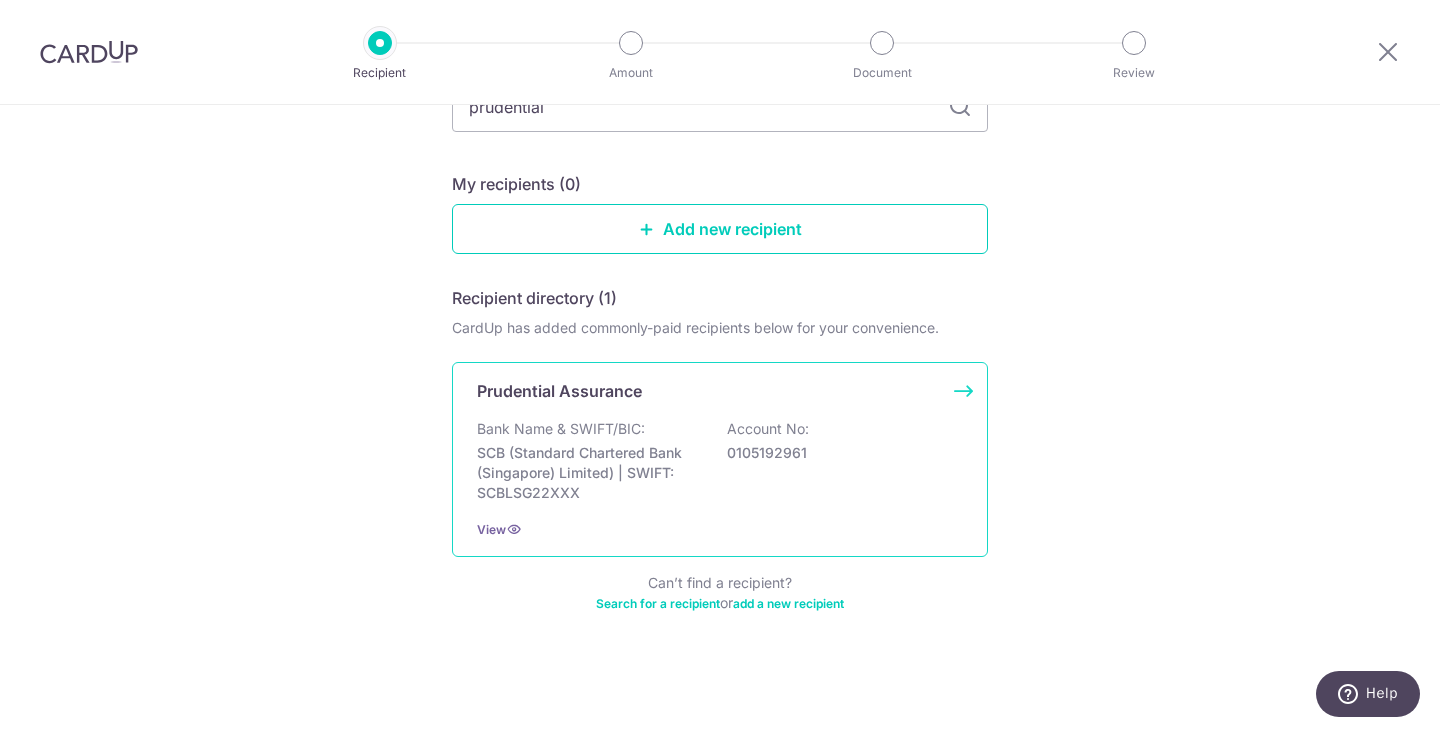 click on "Bank Name & SWIFT/BIC:
SCB (Standard Chartered Bank (Singapore) Limited) | SWIFT: SCBLSG22XXX
Account No:
0105192961" at bounding box center [720, 461] 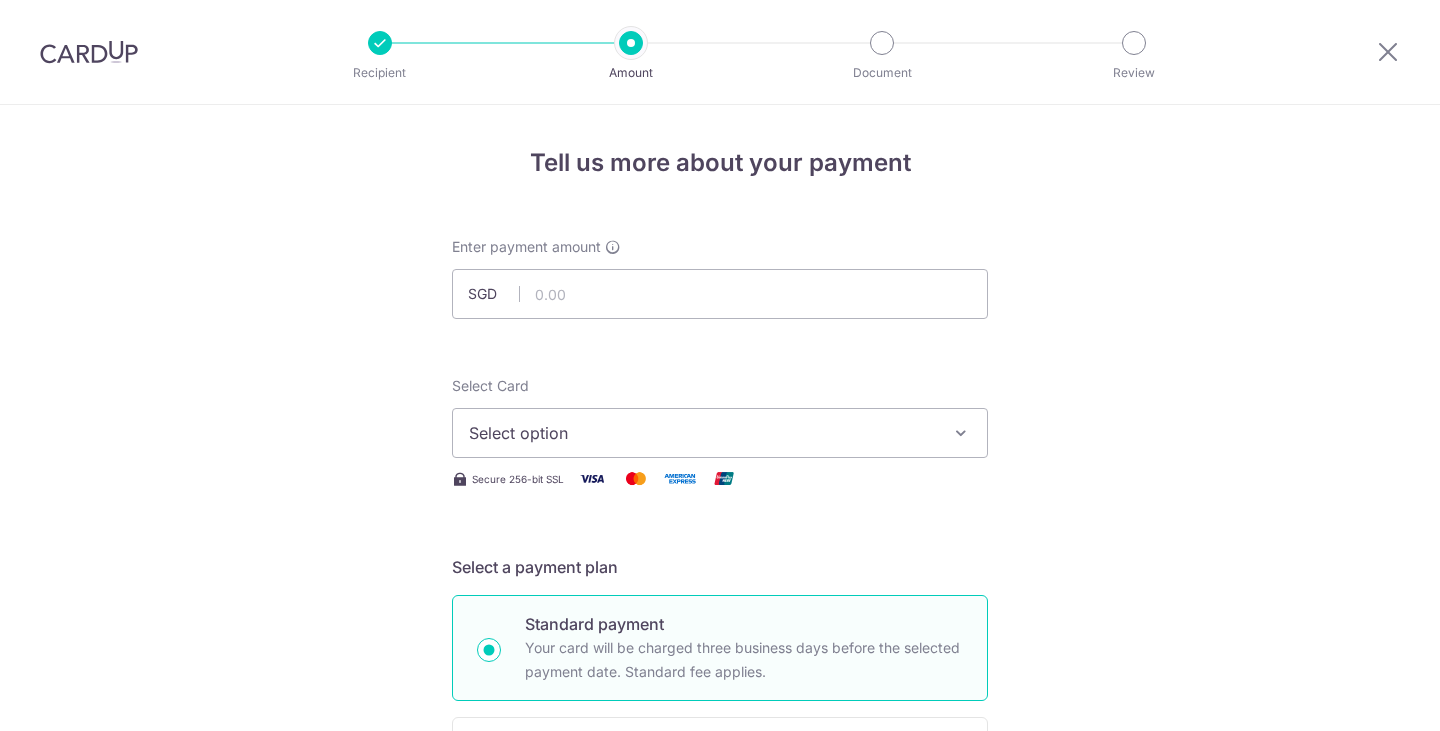 scroll, scrollTop: 0, scrollLeft: 0, axis: both 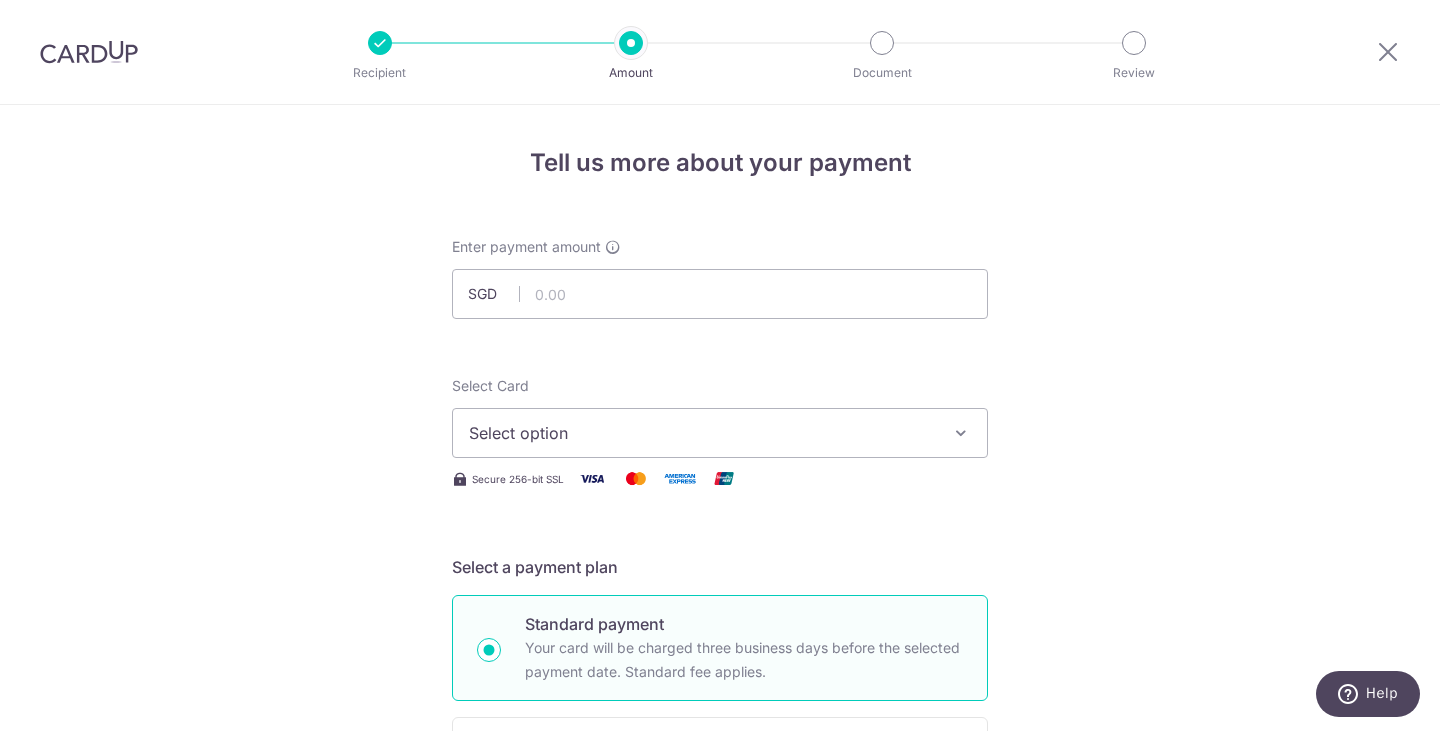 click on "Select option" at bounding box center [702, 433] 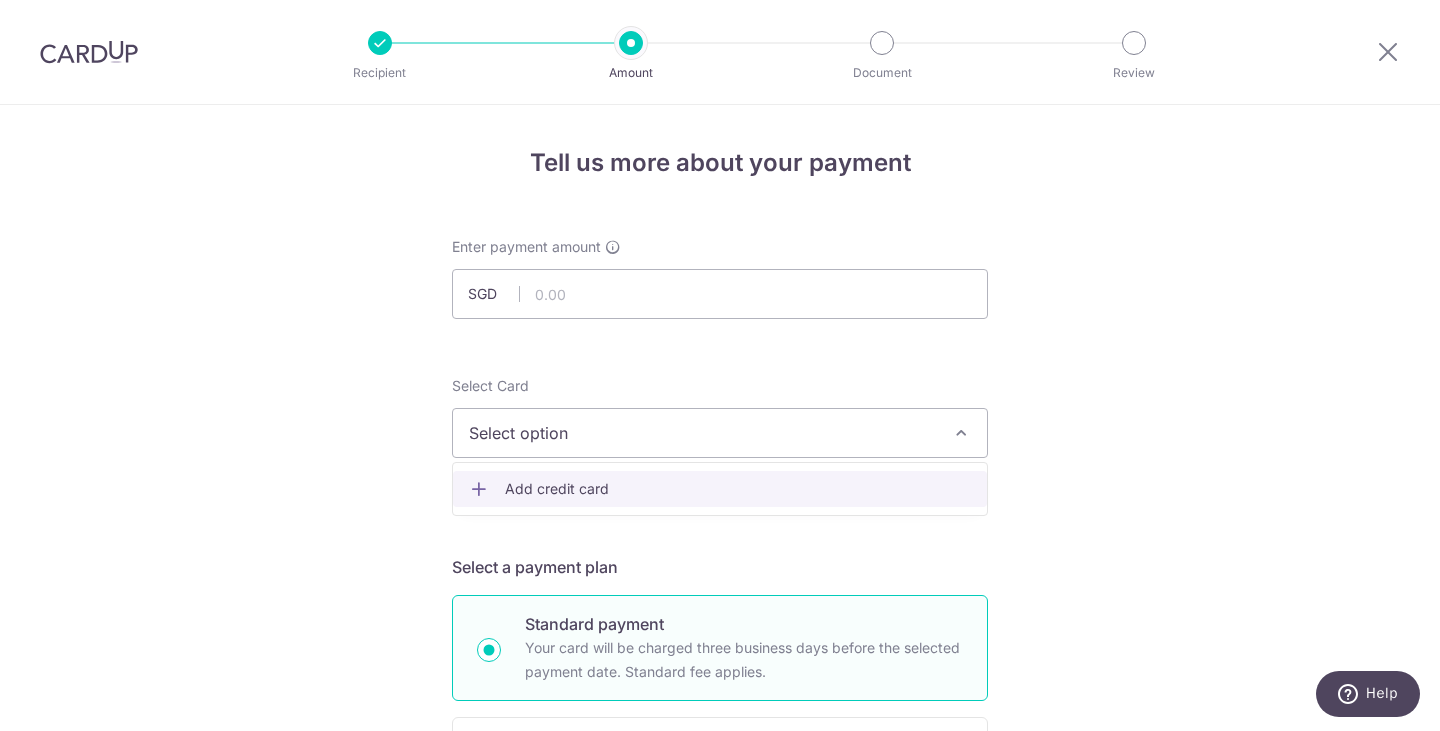 click on "Add credit card" at bounding box center (738, 489) 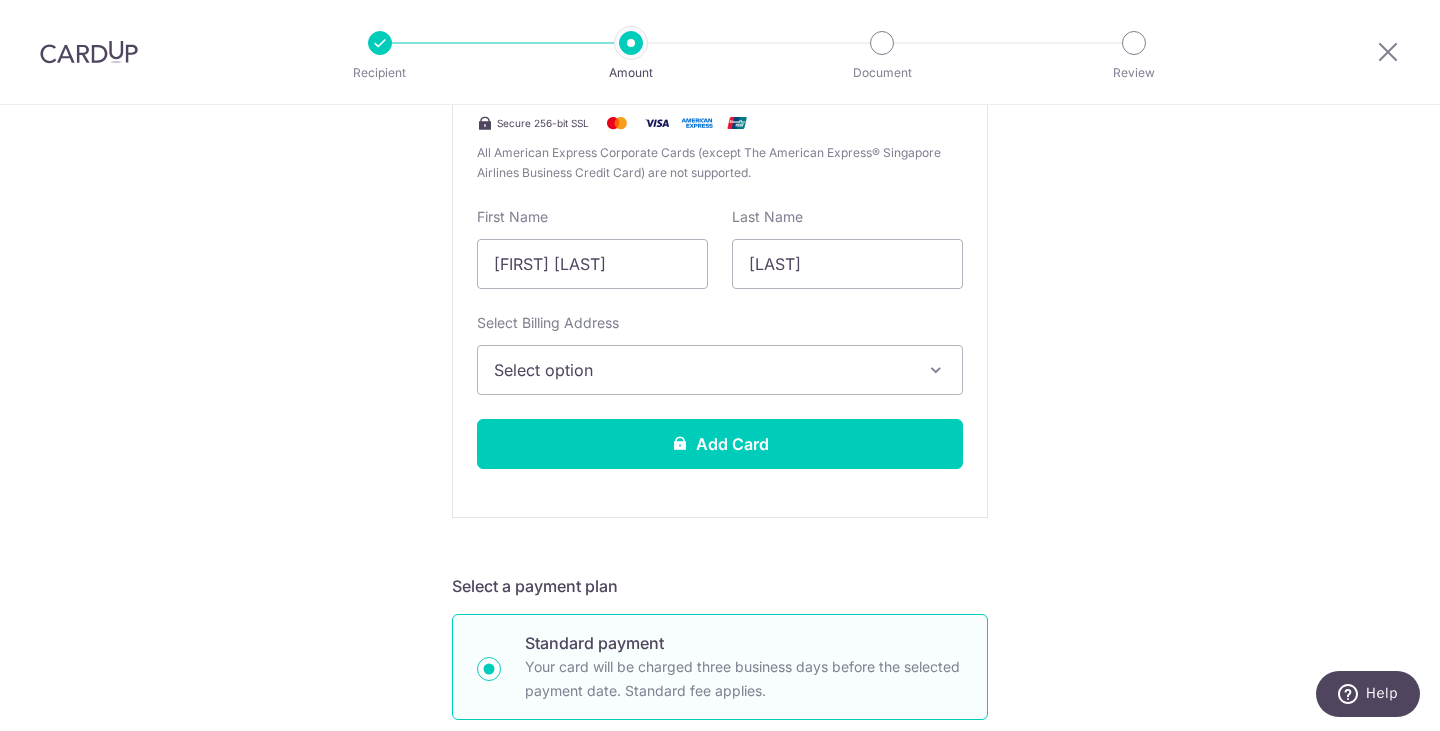 scroll, scrollTop: 400, scrollLeft: 0, axis: vertical 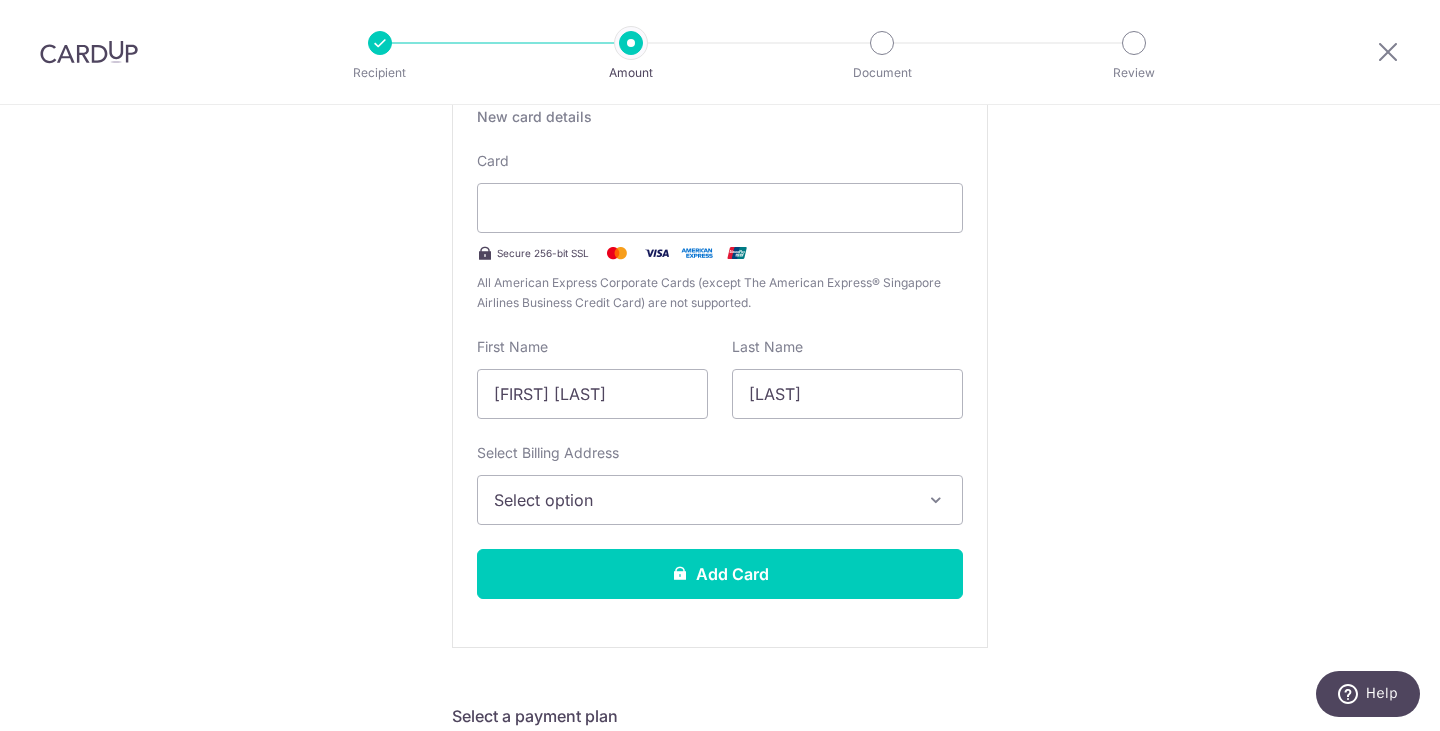 click on "Tell us more about your payment
Enter payment amount
SGD
Select Card
Add new card
Add credit card
Secure 256-bit SSL
Text
New card details
Card
Secure 256-bit SSL
First Name Kun Long" at bounding box center (720, 884) 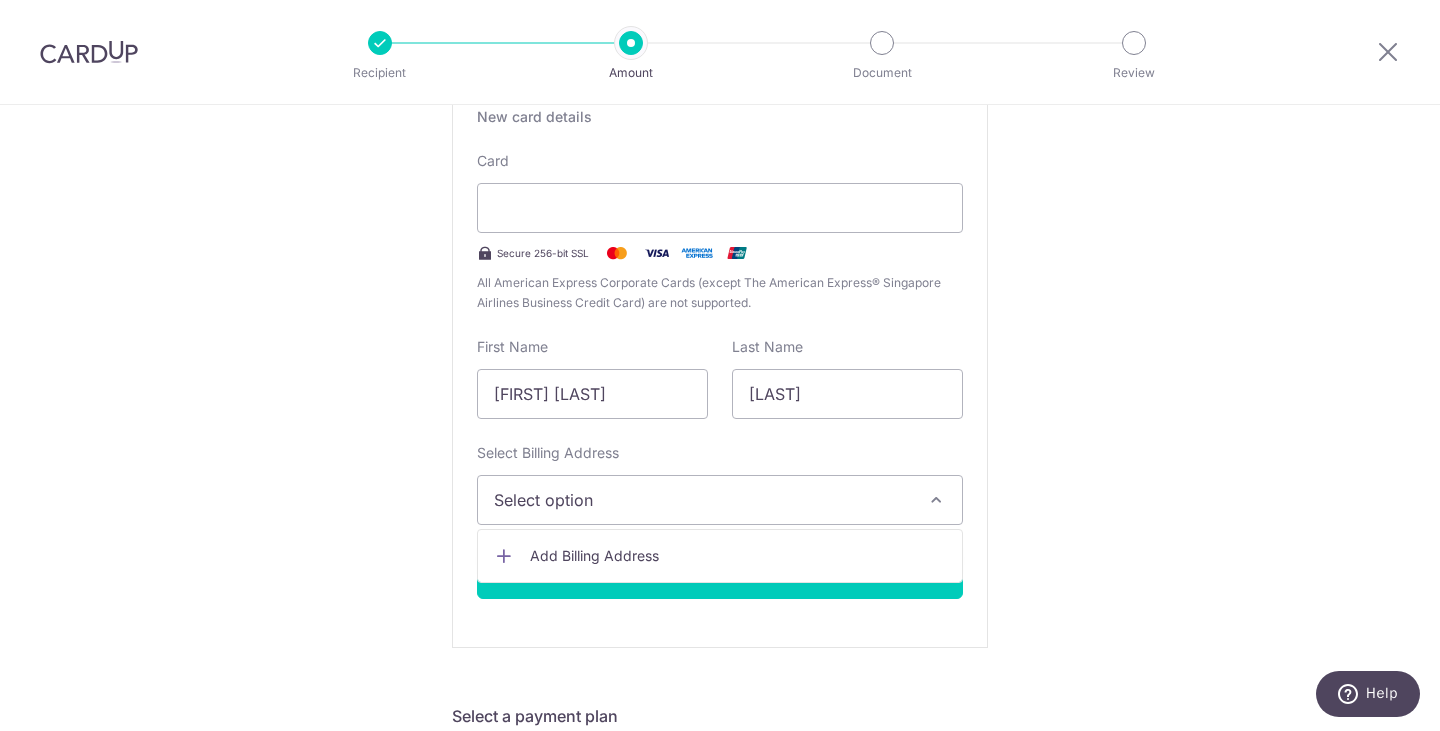 click on "Add Billing Address" at bounding box center (738, 556) 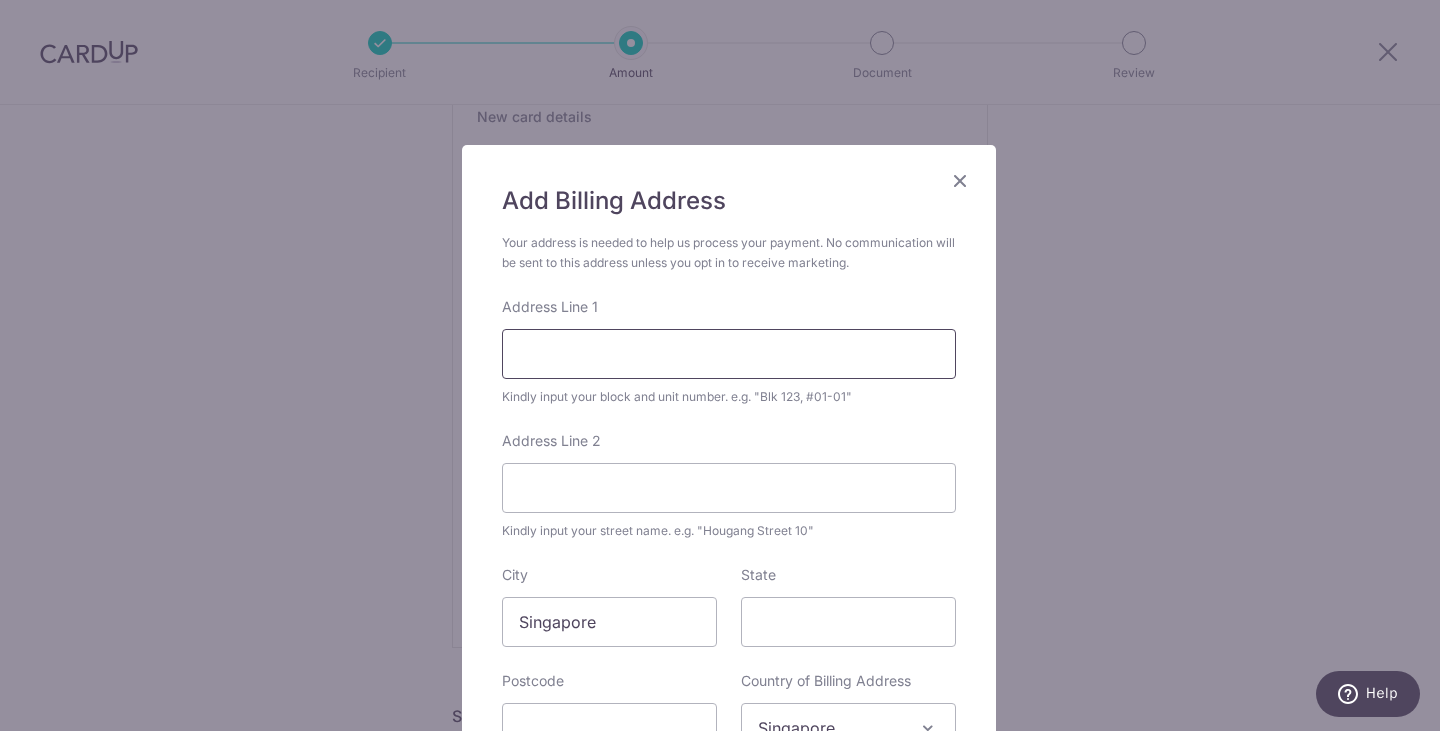 click on "Address Line 1" at bounding box center [729, 354] 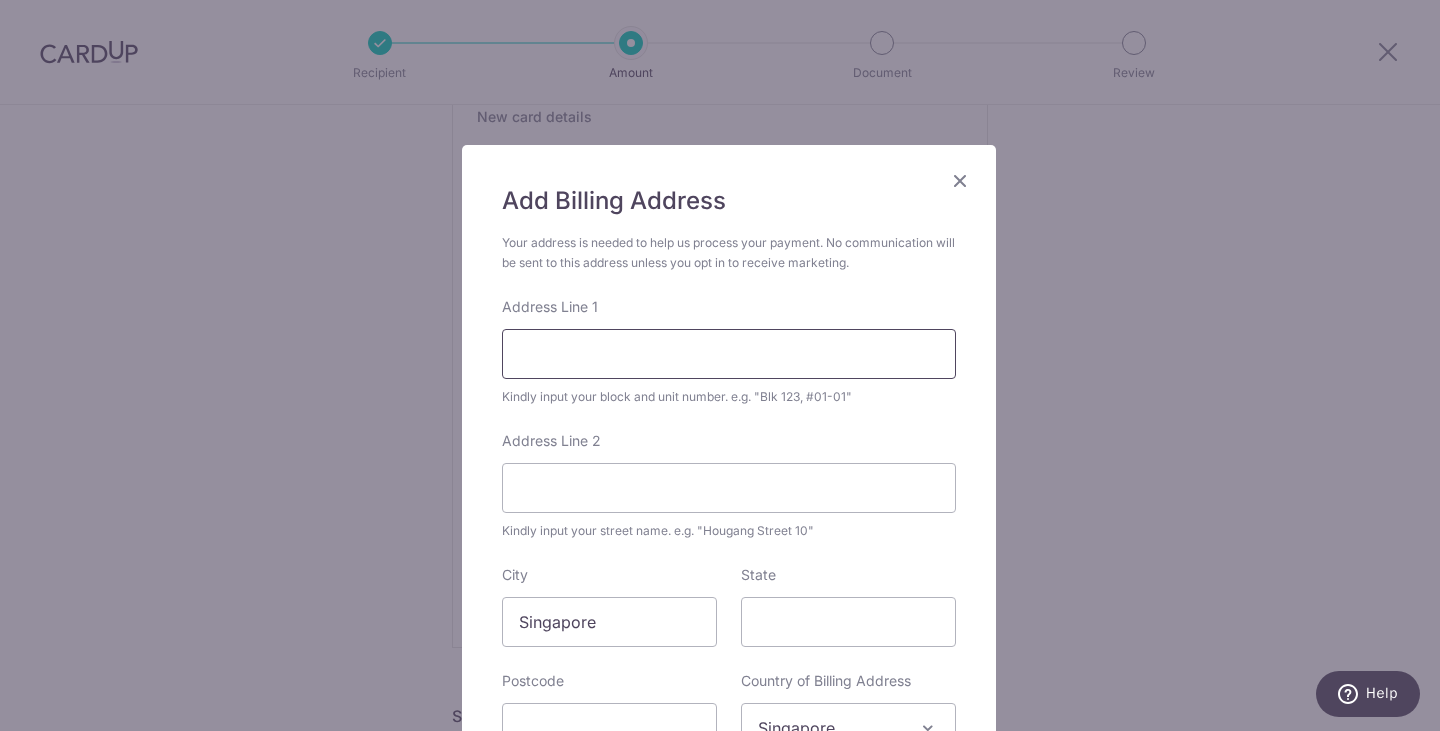 type on "jalan tenaga Blk 652 #14-46" 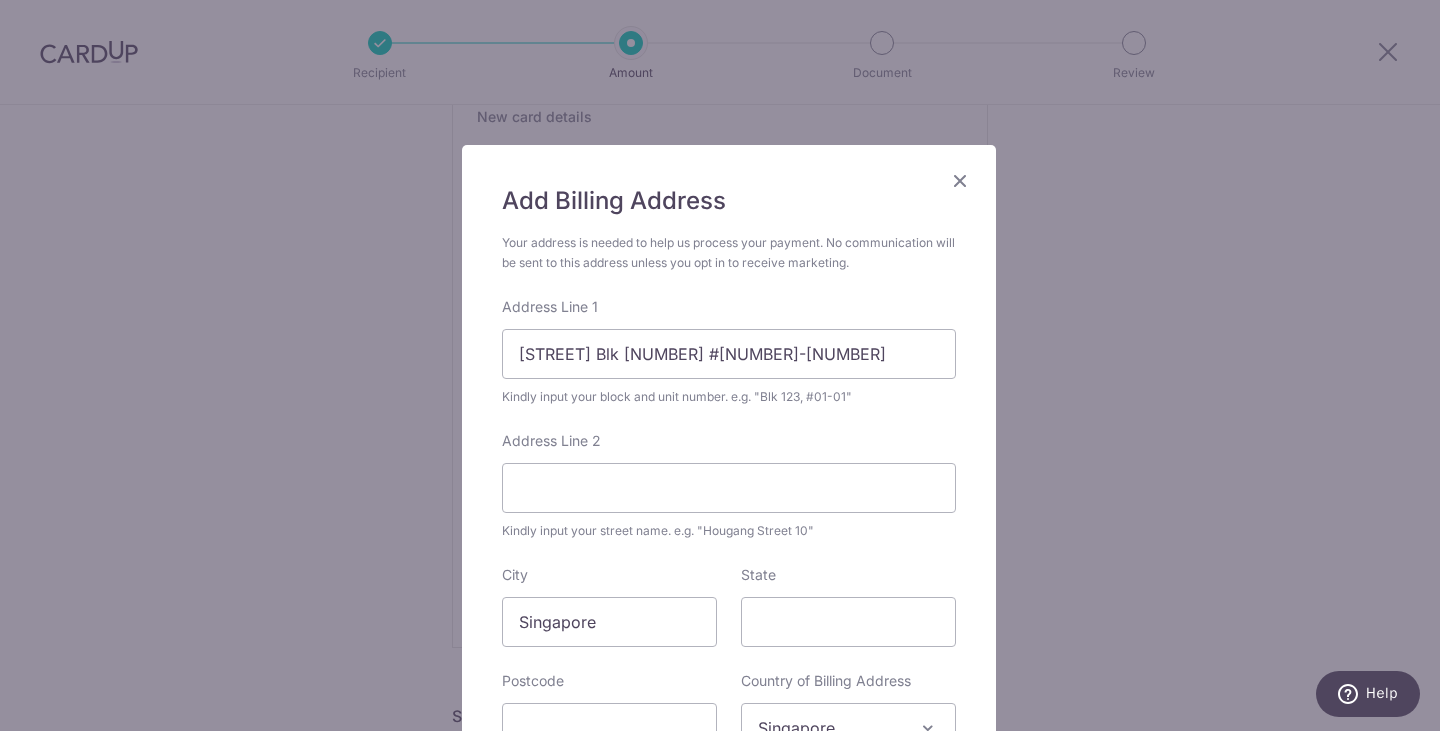type on "410652" 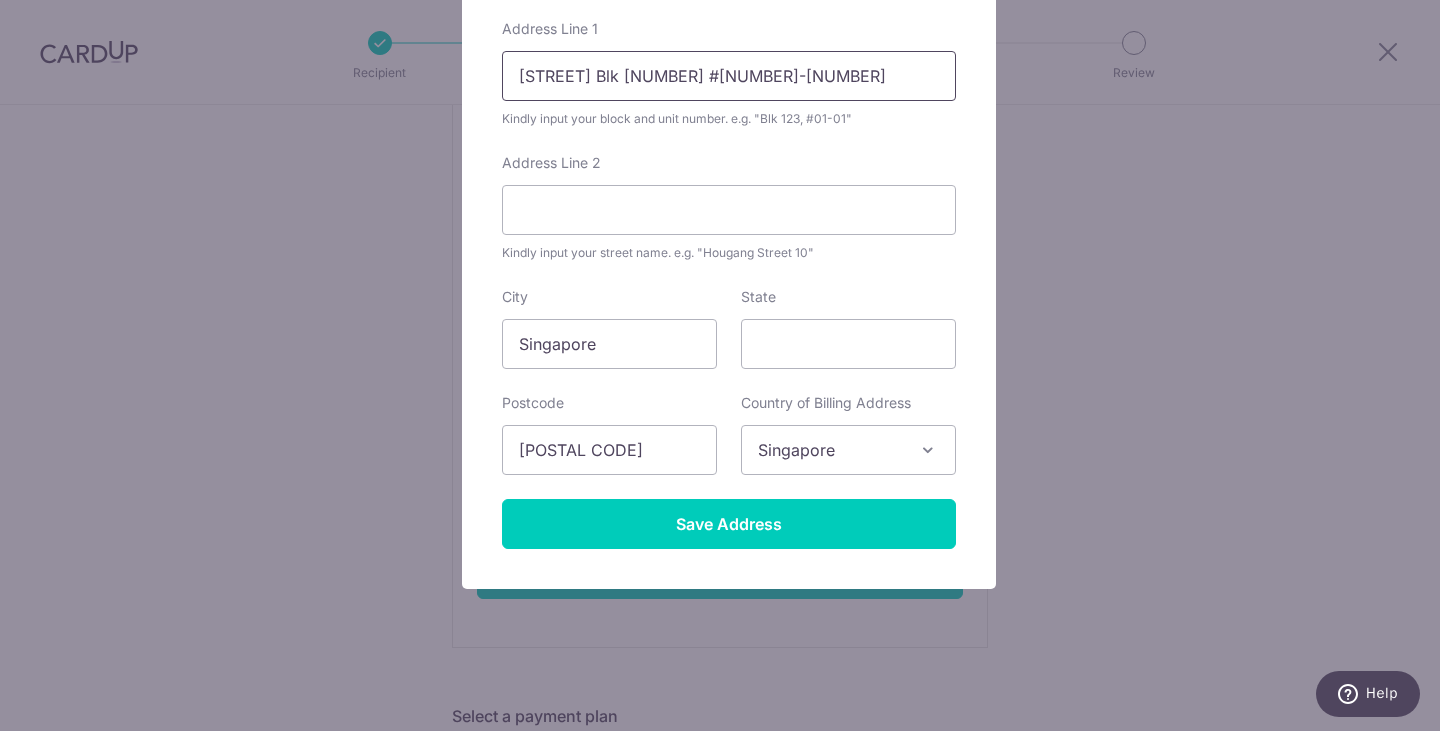scroll, scrollTop: 281, scrollLeft: 0, axis: vertical 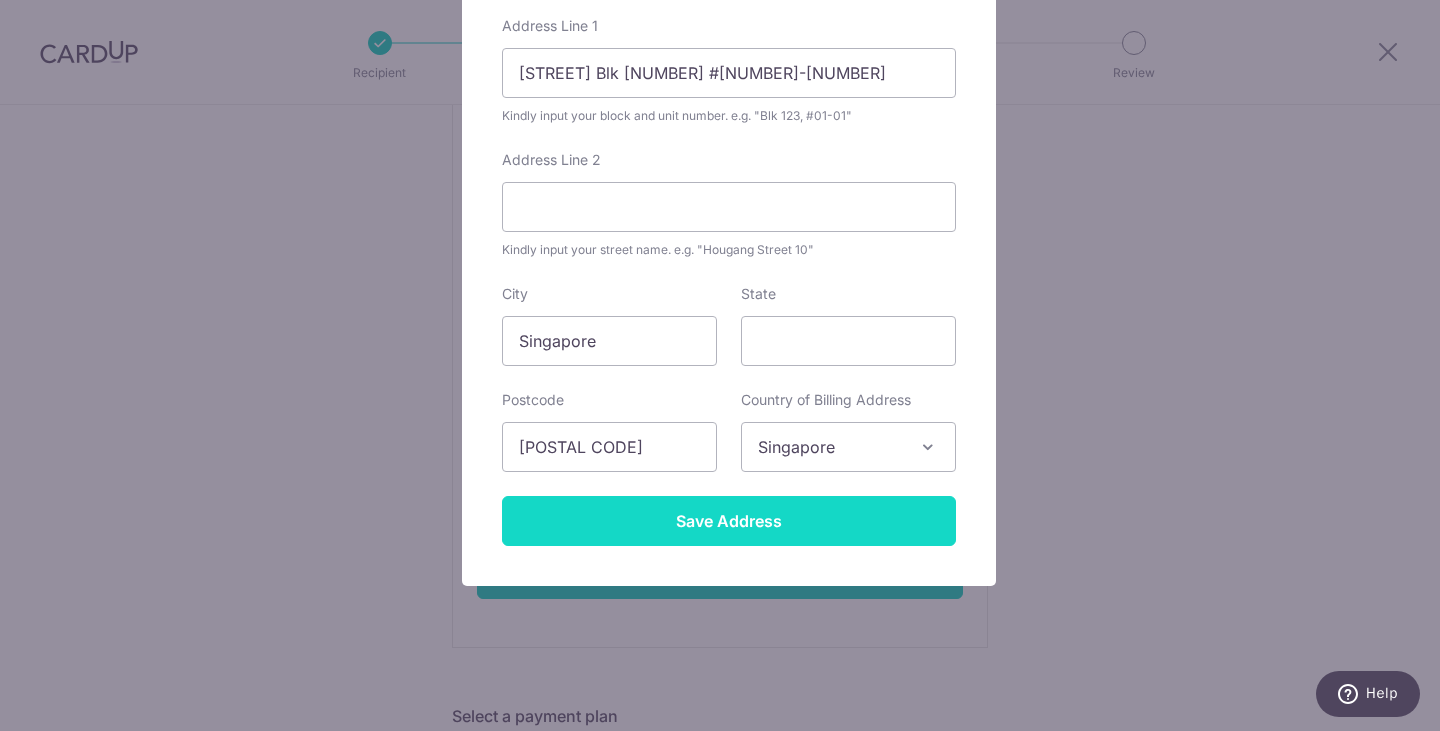 click on "Save Address" at bounding box center [729, 521] 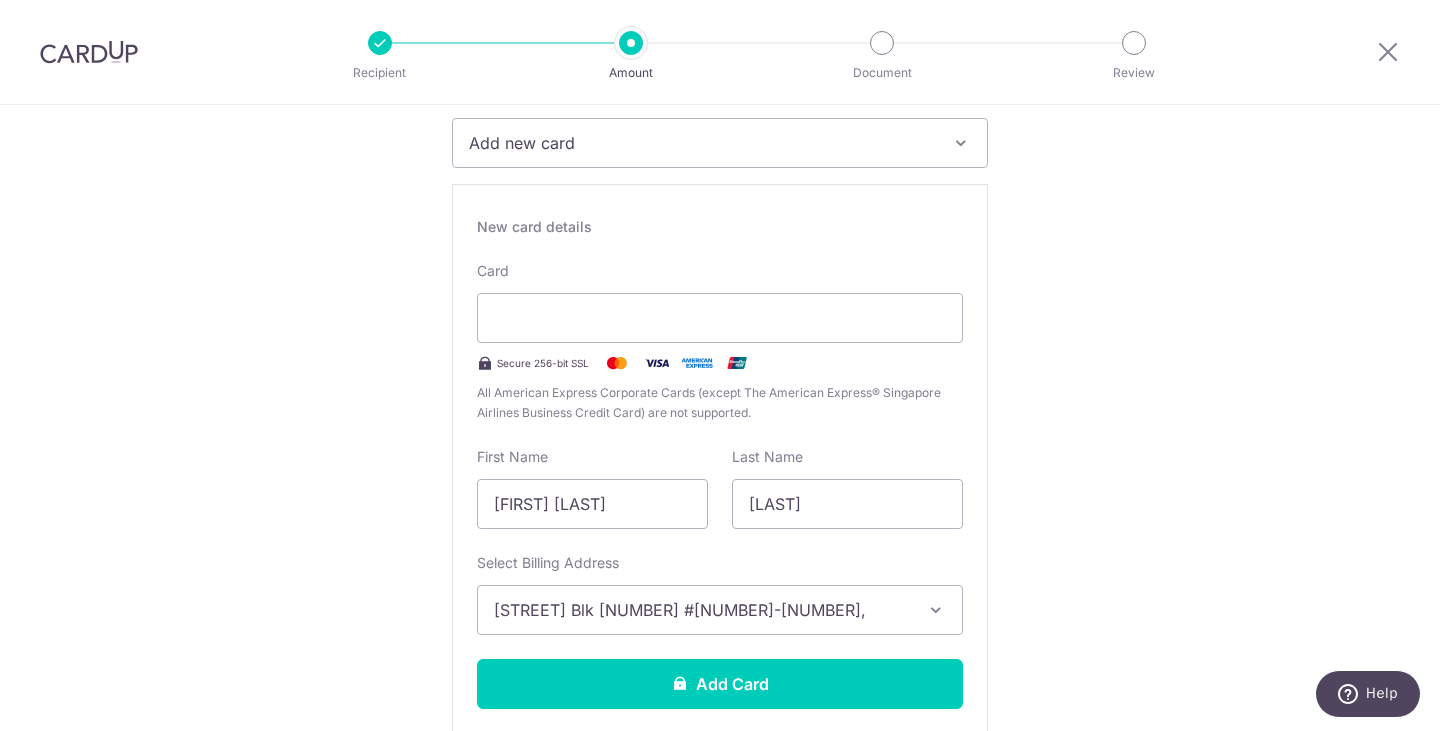 scroll, scrollTop: 400, scrollLeft: 0, axis: vertical 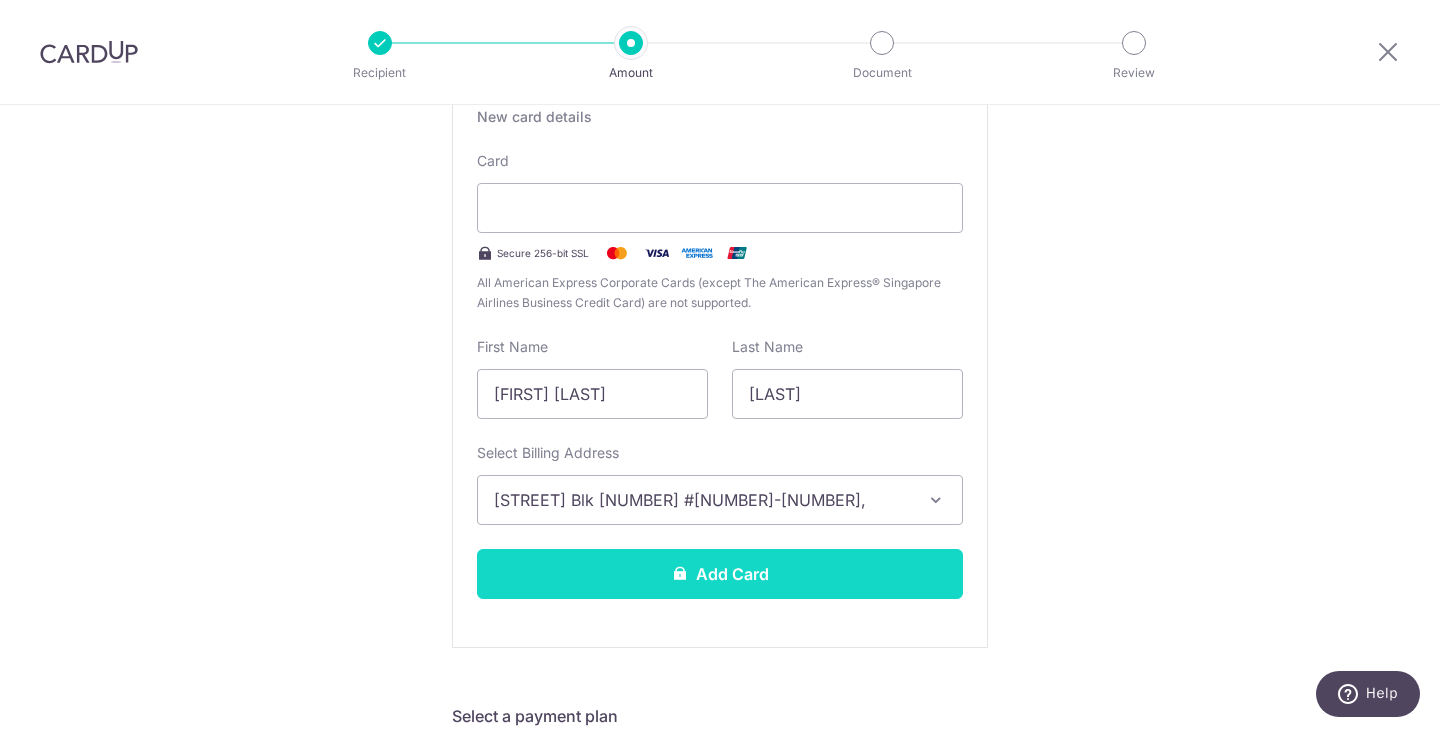 click on "Add Card" at bounding box center (720, 574) 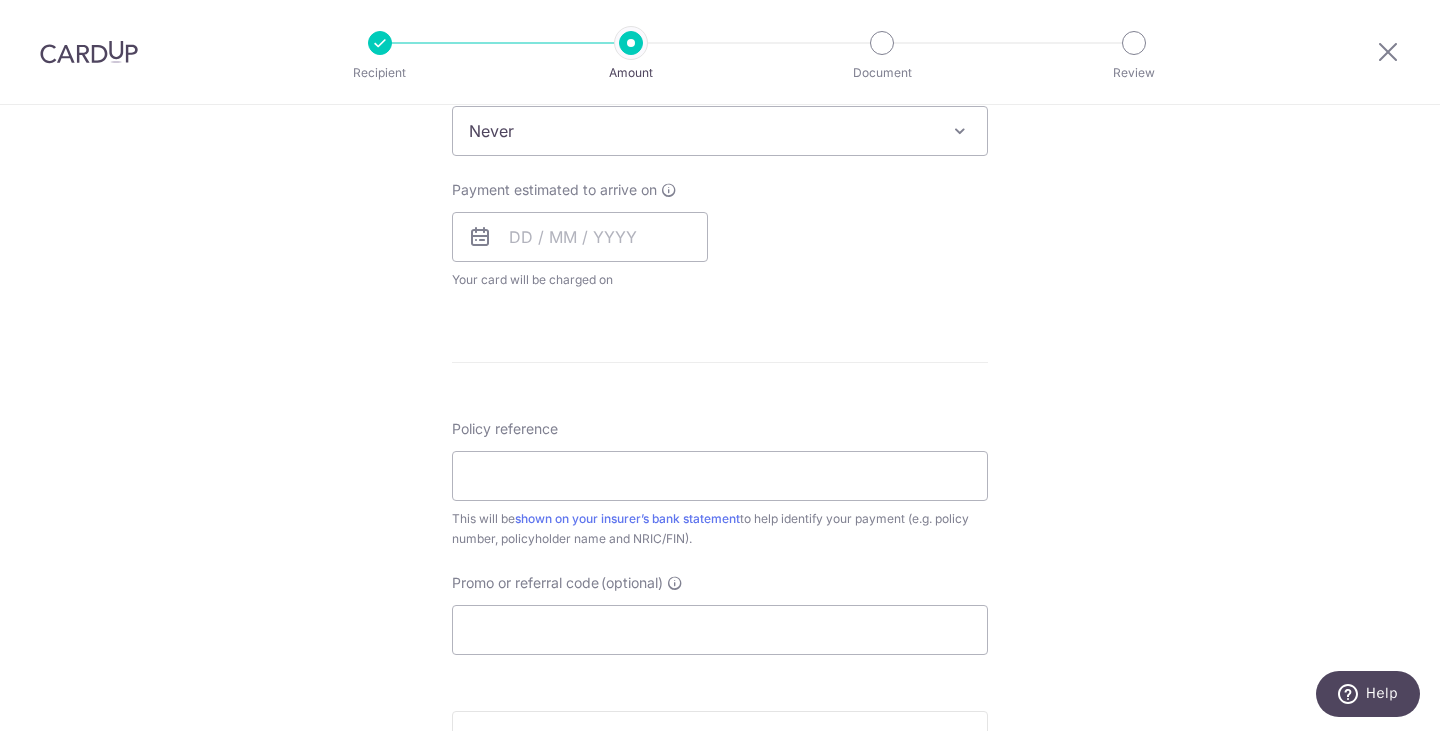 scroll, scrollTop: 1400, scrollLeft: 0, axis: vertical 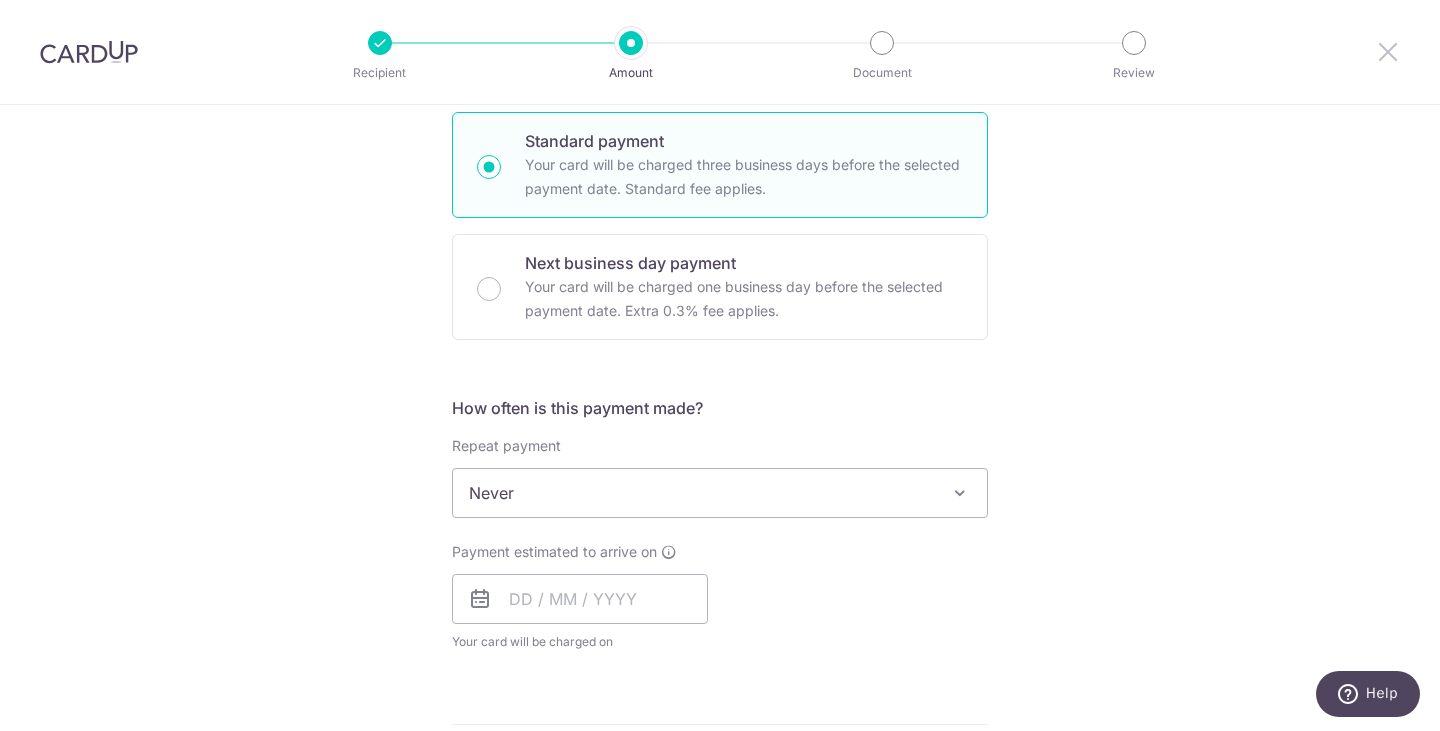 click at bounding box center (1388, 51) 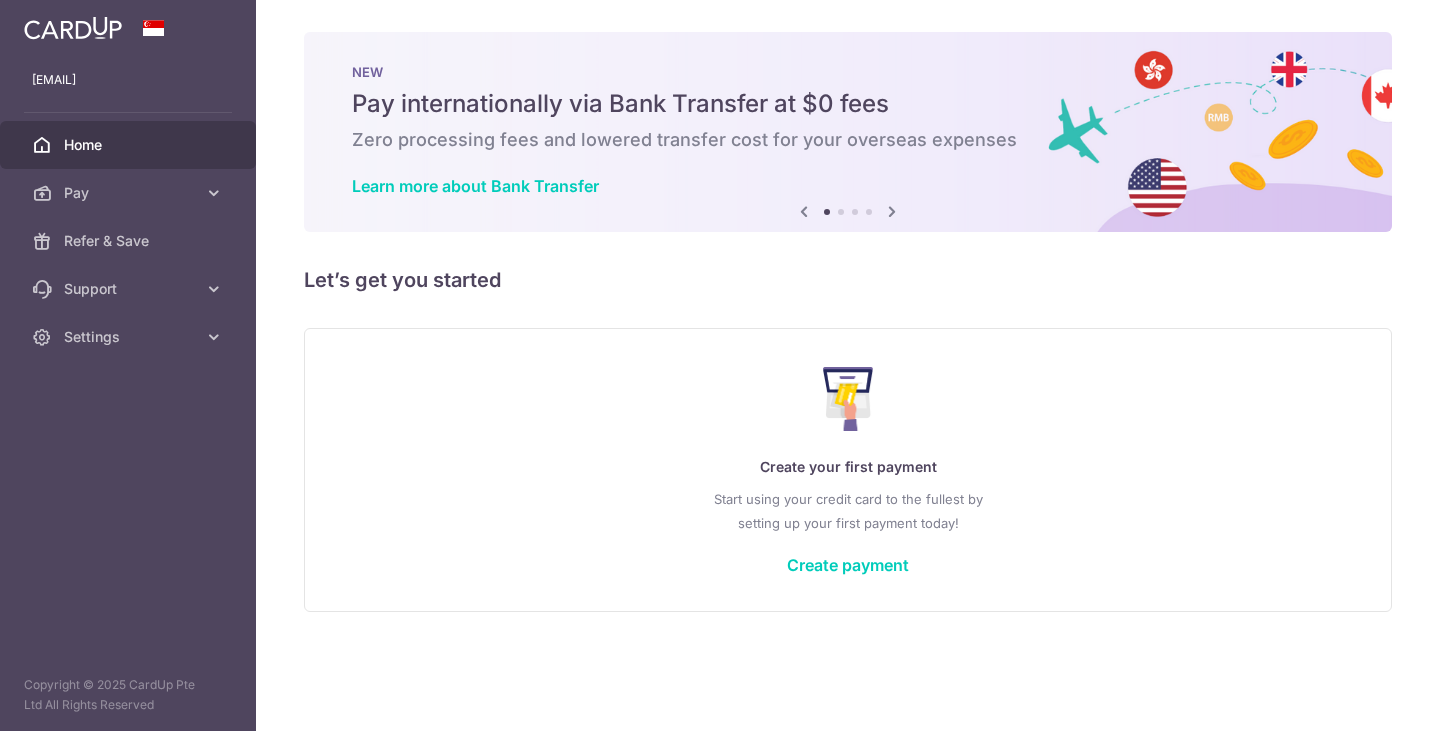 click on "Home" at bounding box center [128, 145] 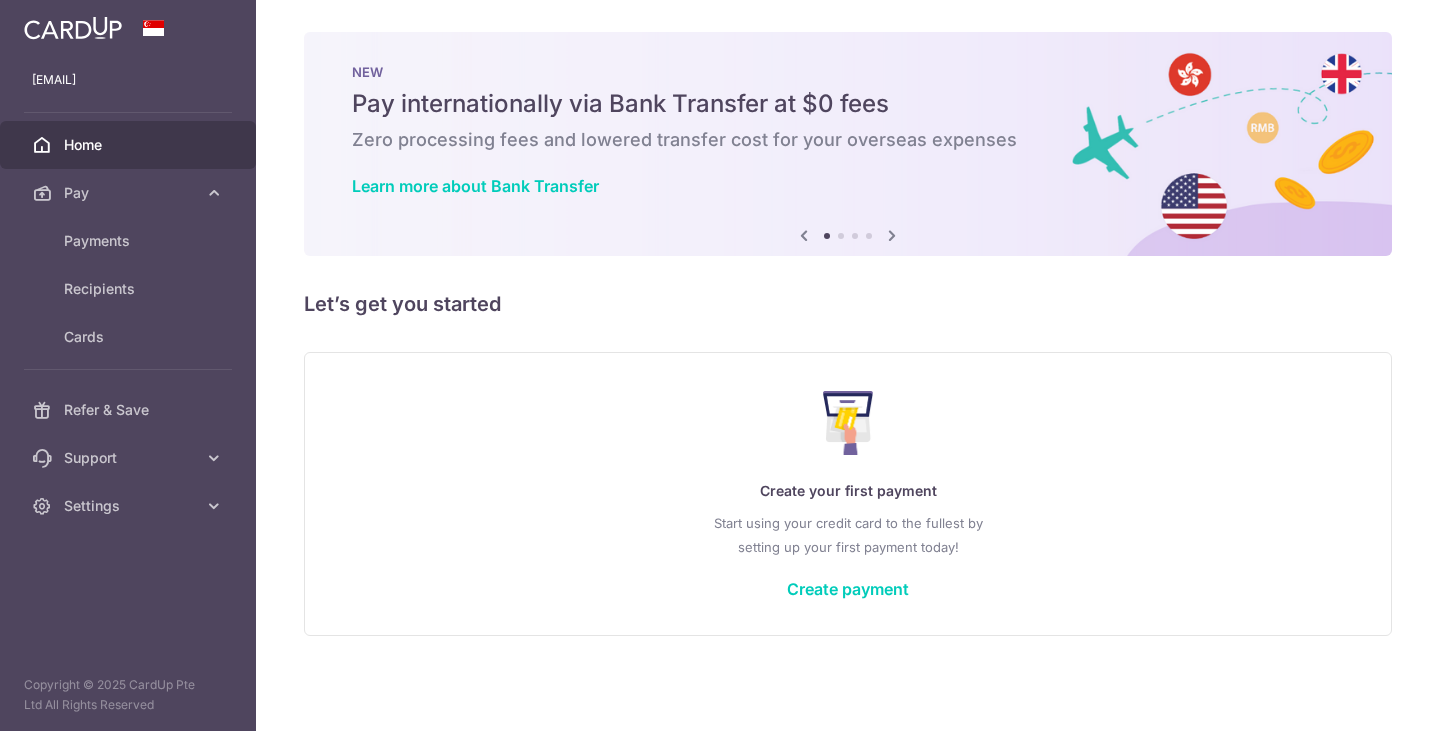 scroll, scrollTop: 0, scrollLeft: 0, axis: both 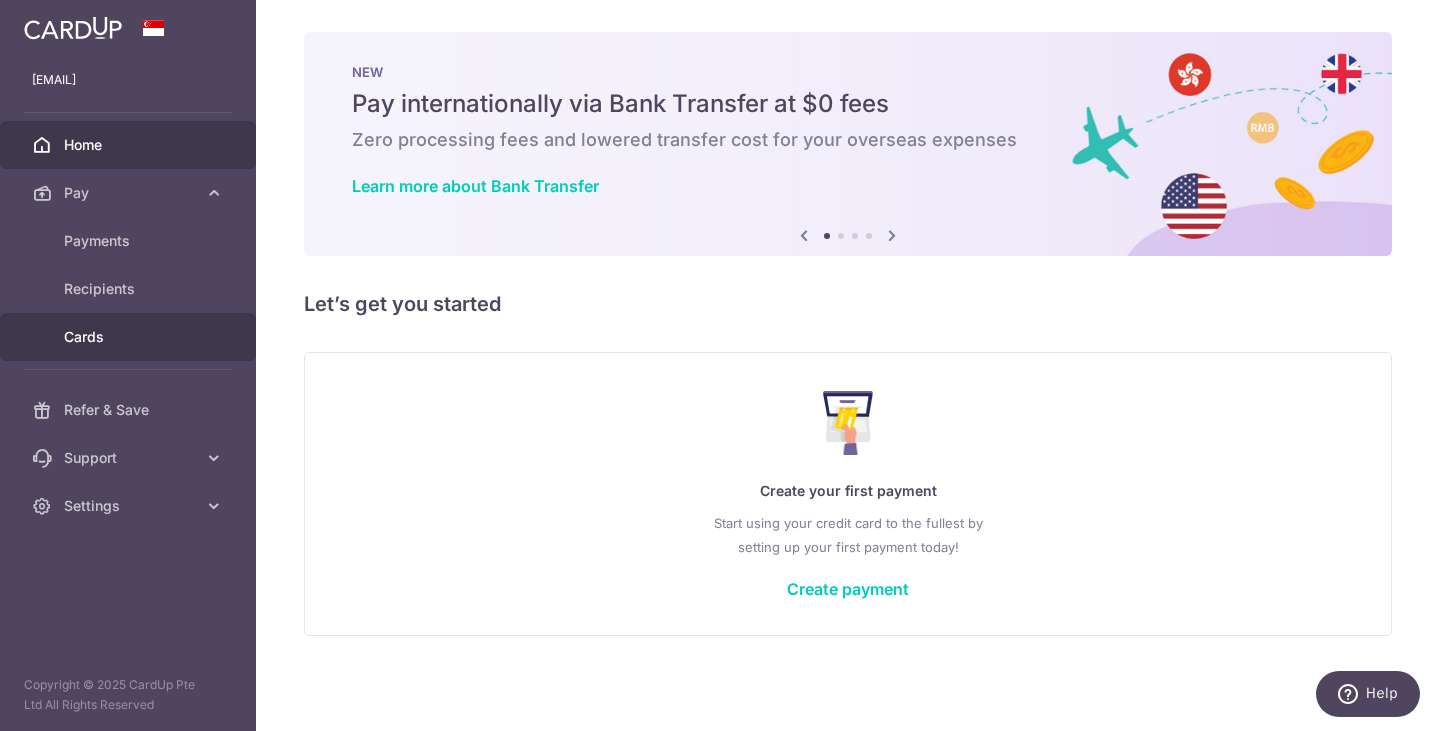 click on "Cards" at bounding box center [130, 337] 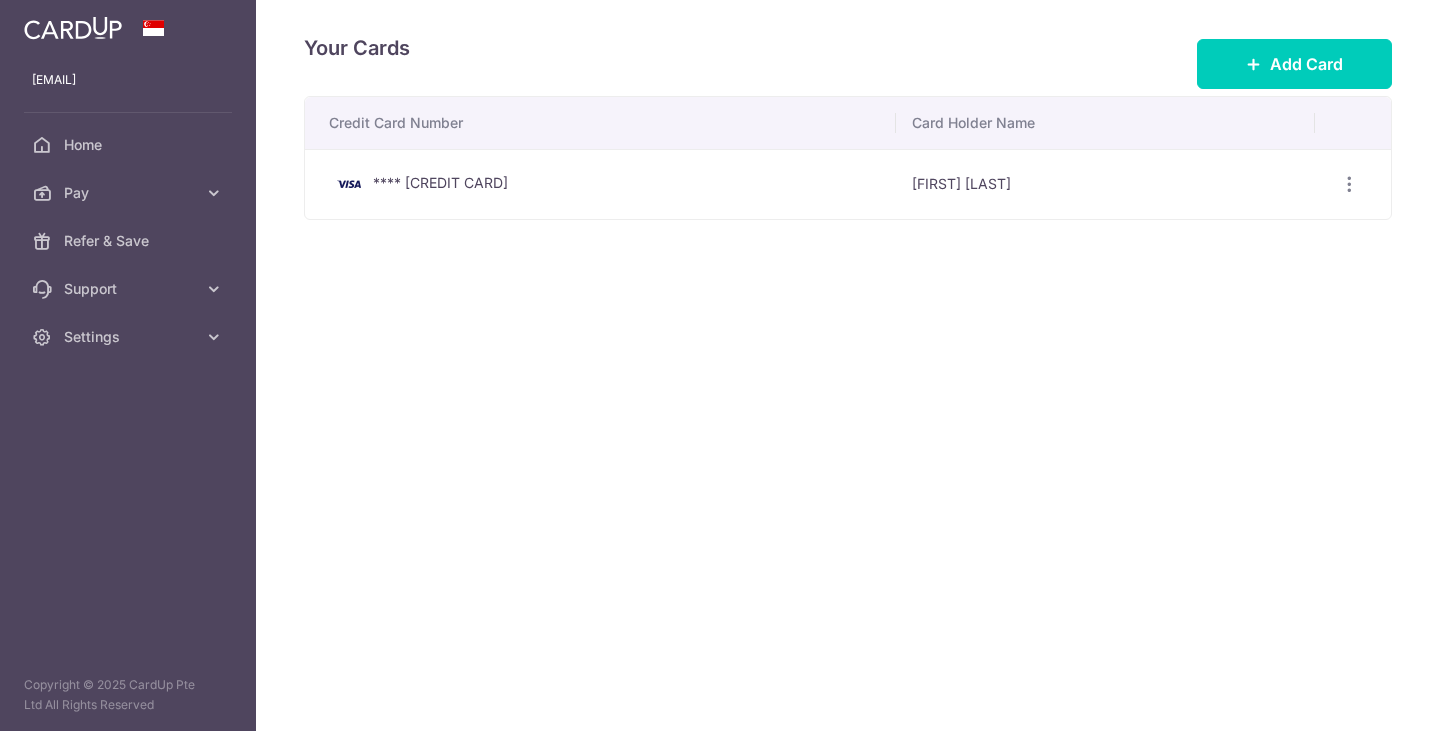 scroll, scrollTop: 0, scrollLeft: 0, axis: both 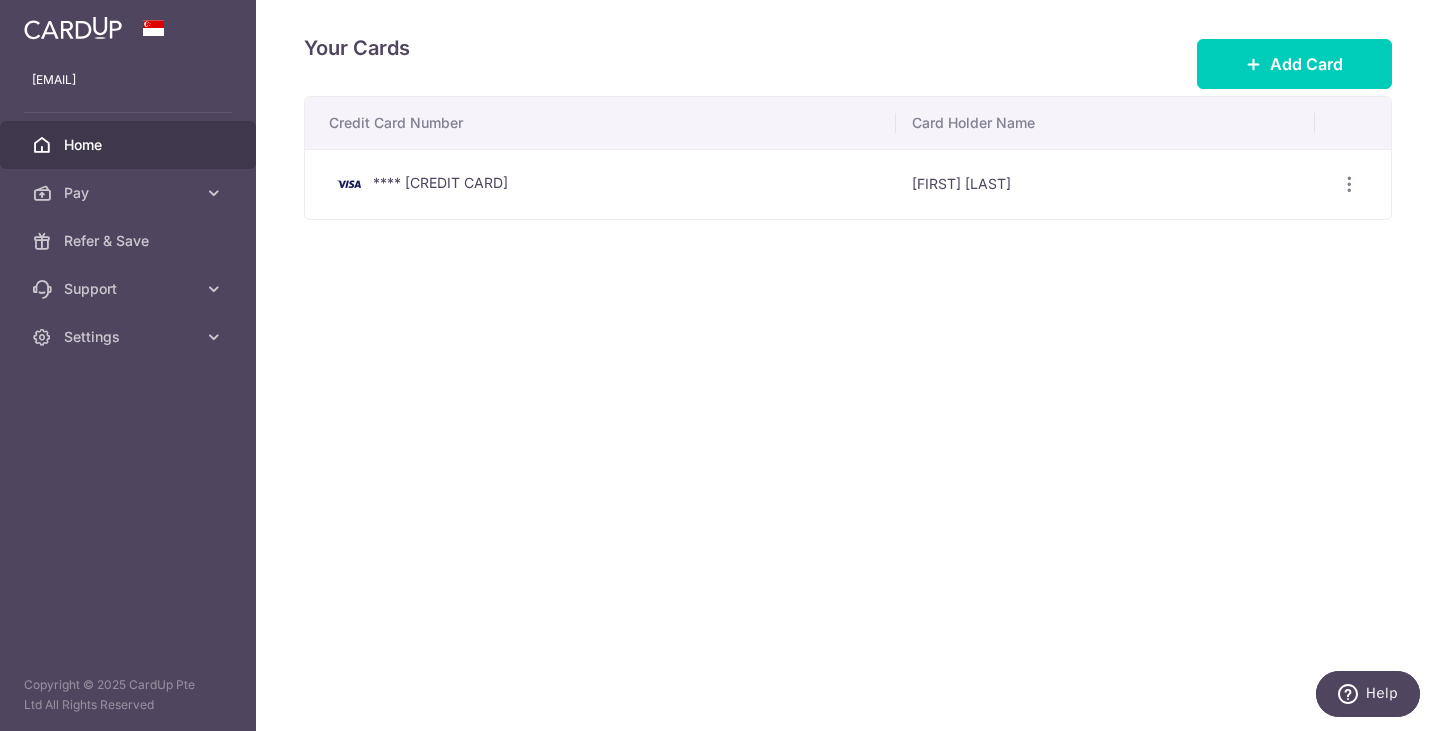 click on "Home" at bounding box center [130, 145] 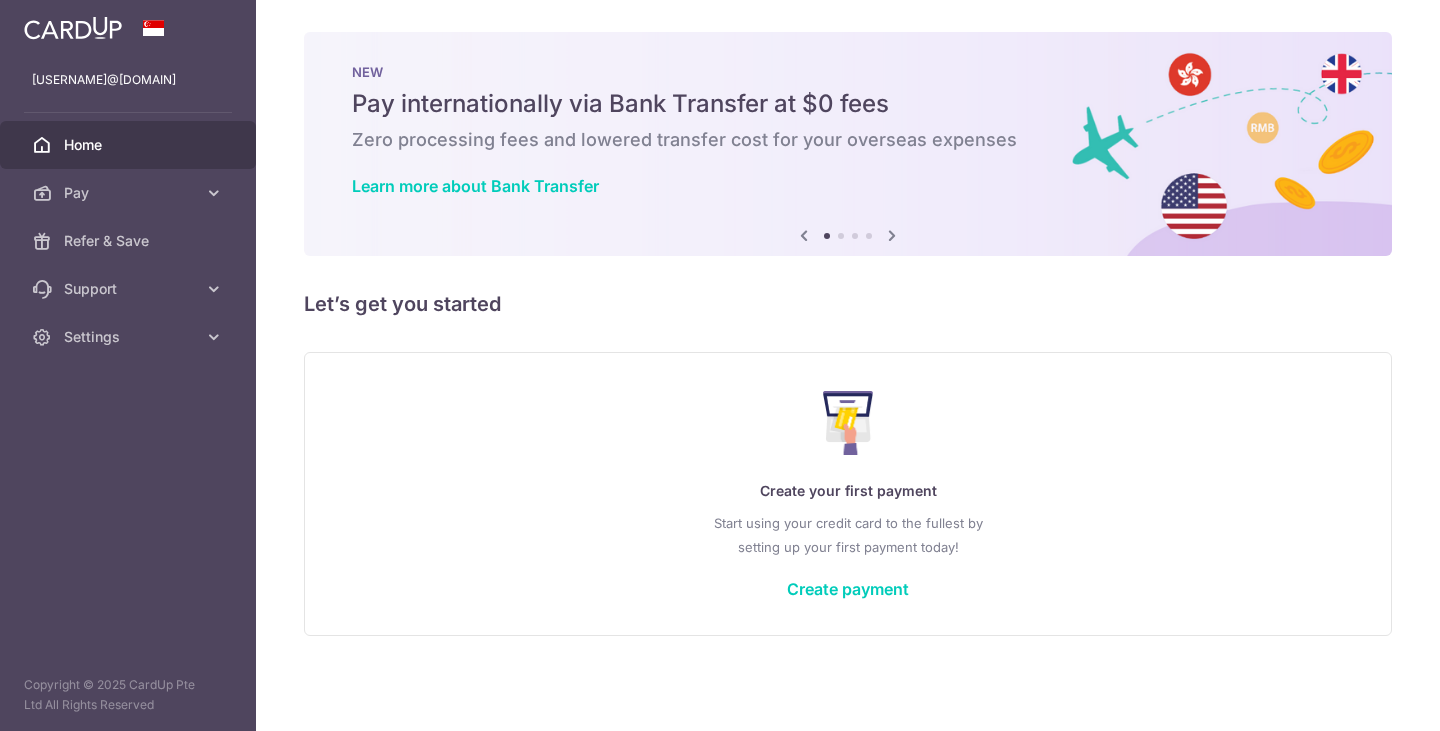scroll, scrollTop: 0, scrollLeft: 0, axis: both 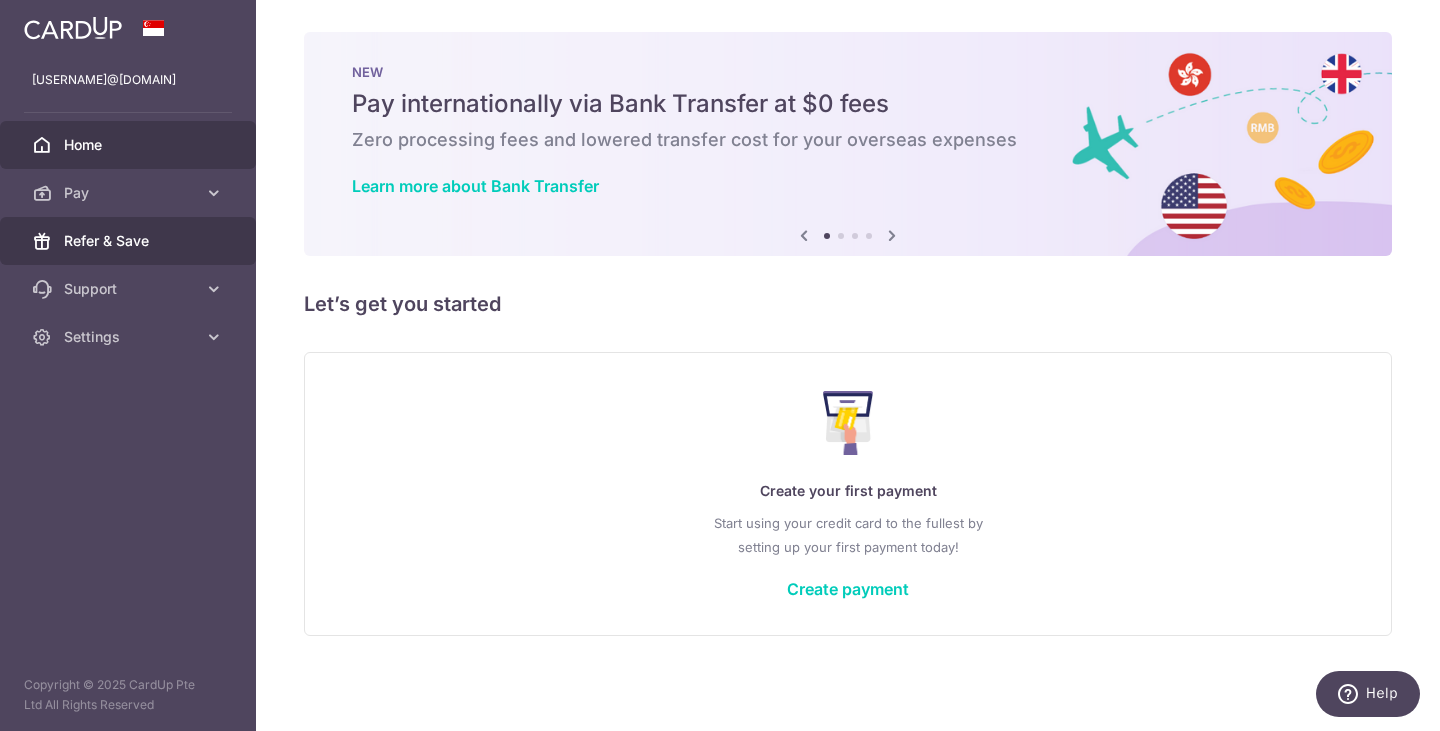 click on "Refer & Save" at bounding box center [128, 241] 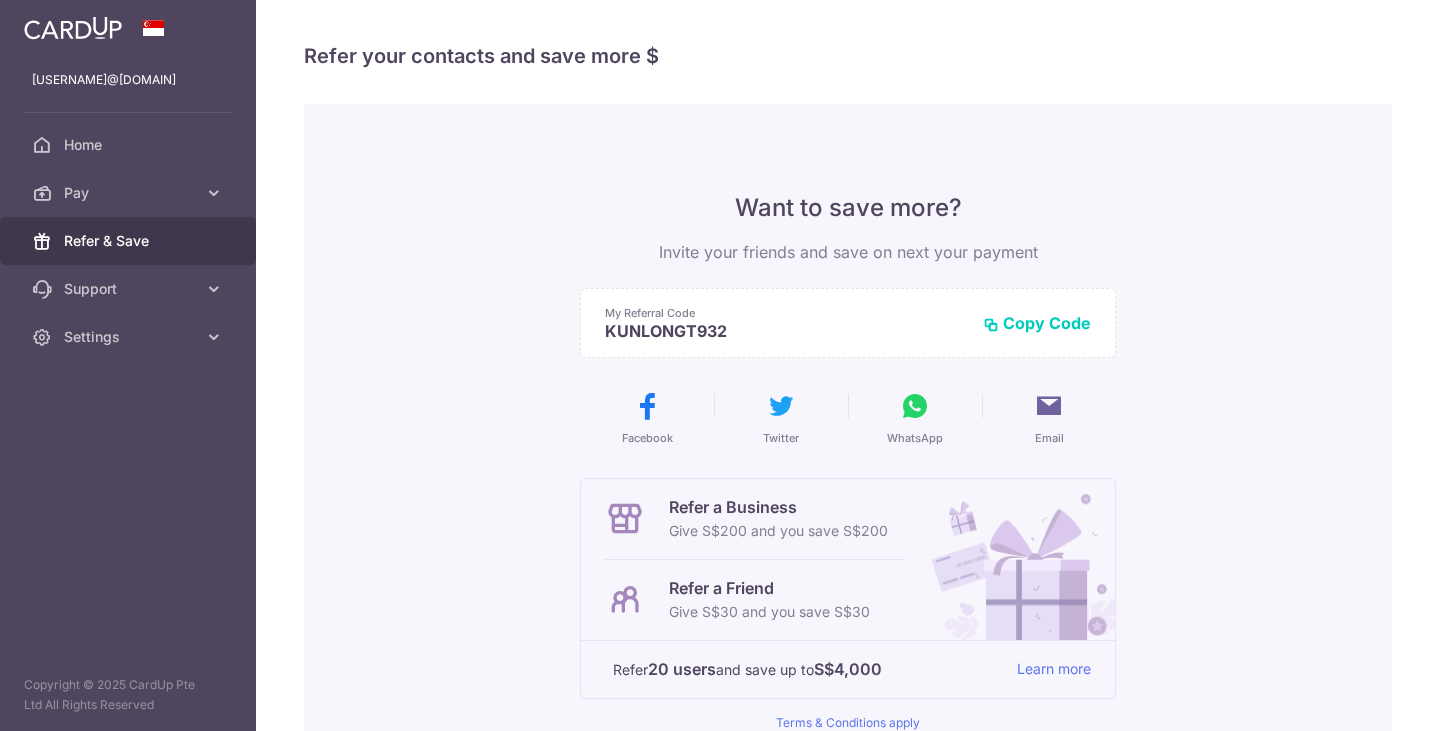 scroll, scrollTop: 0, scrollLeft: 0, axis: both 